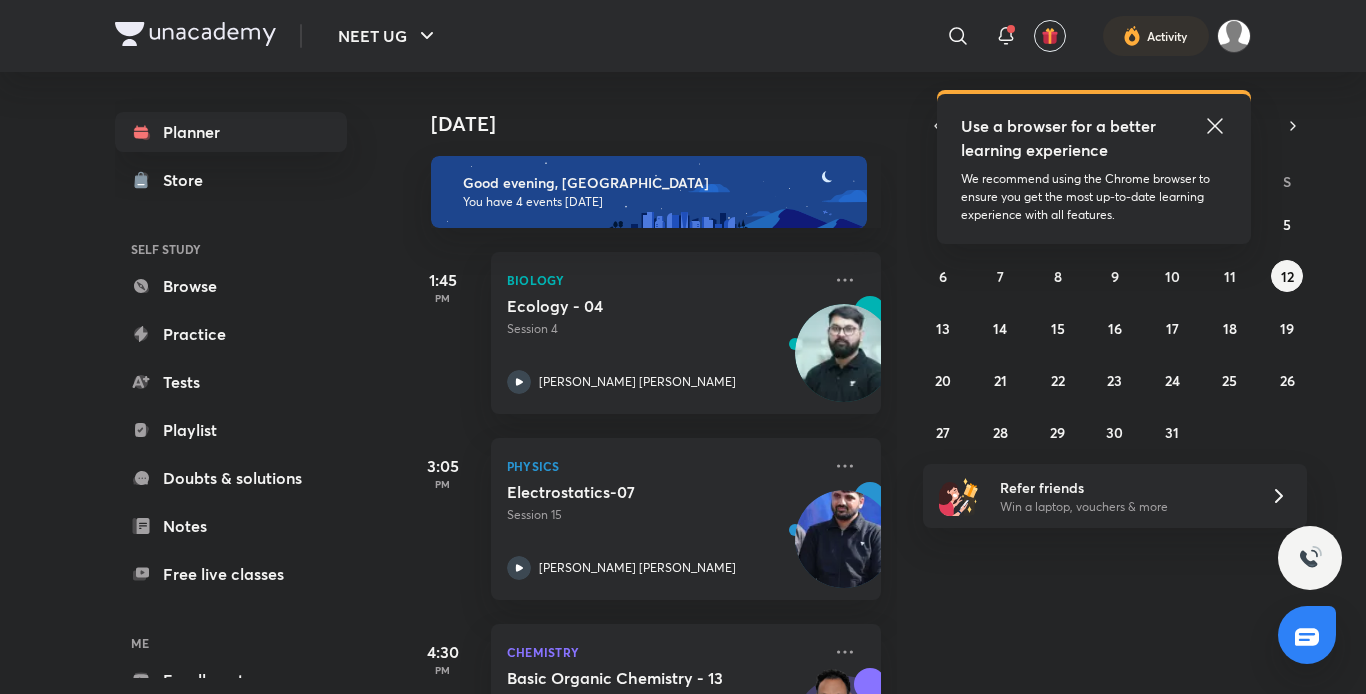 scroll, scrollTop: 0, scrollLeft: 0, axis: both 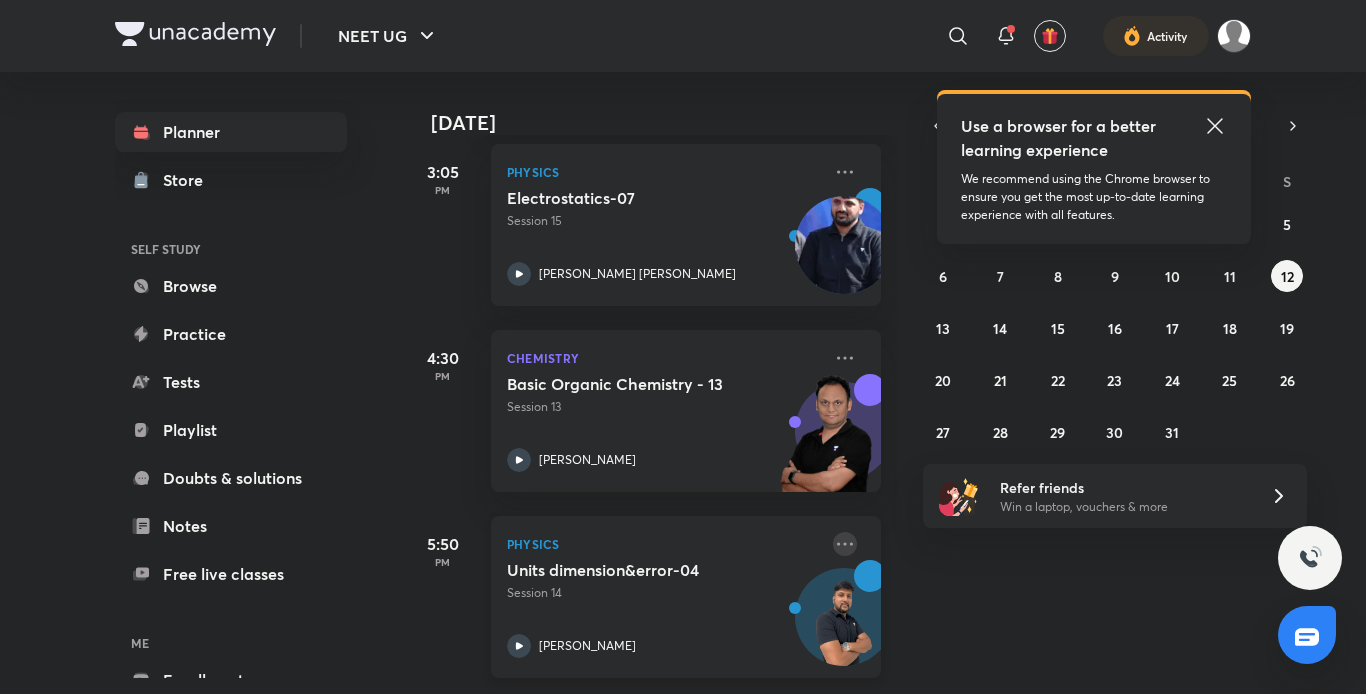 click 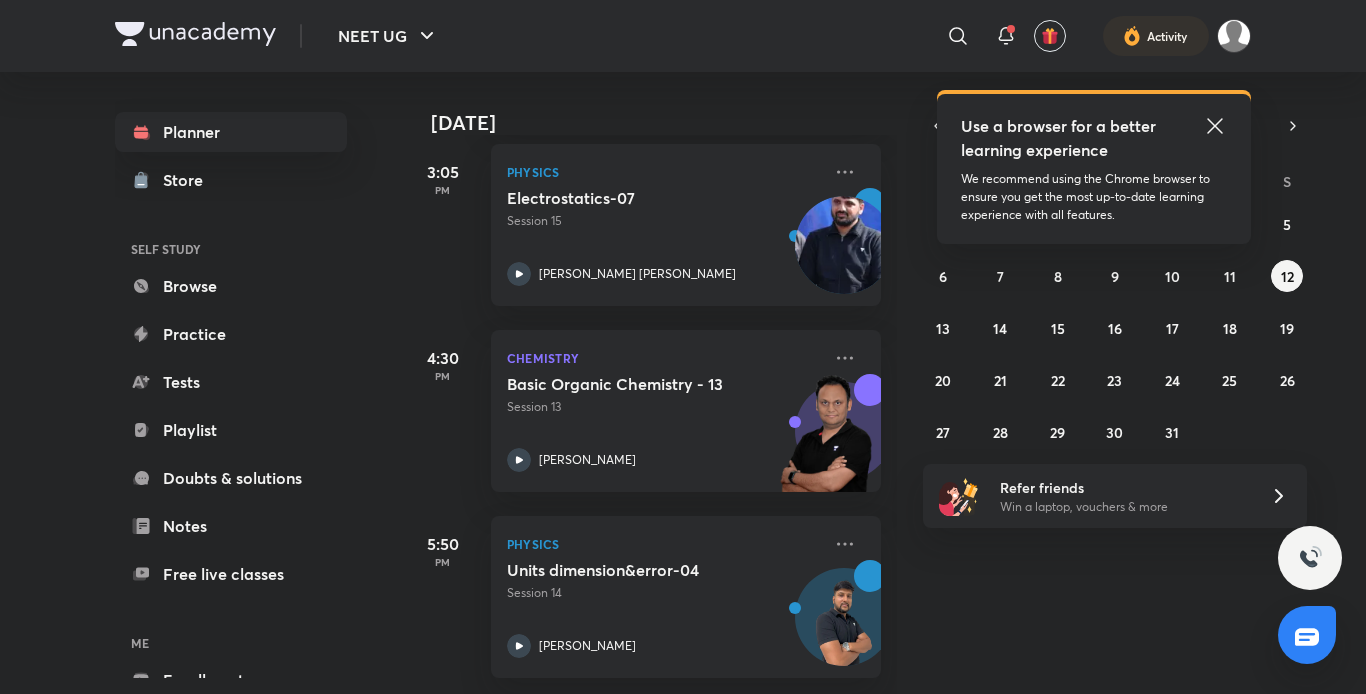 click 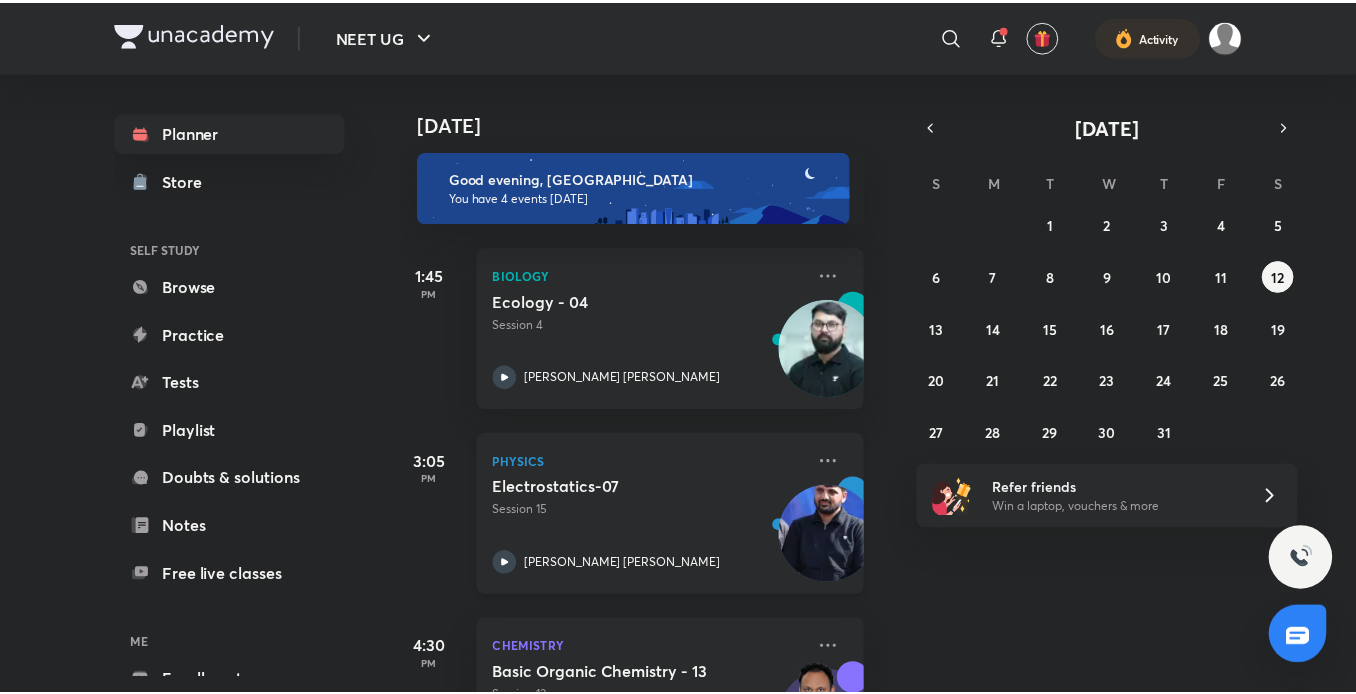 scroll, scrollTop: 0, scrollLeft: 11, axis: horizontal 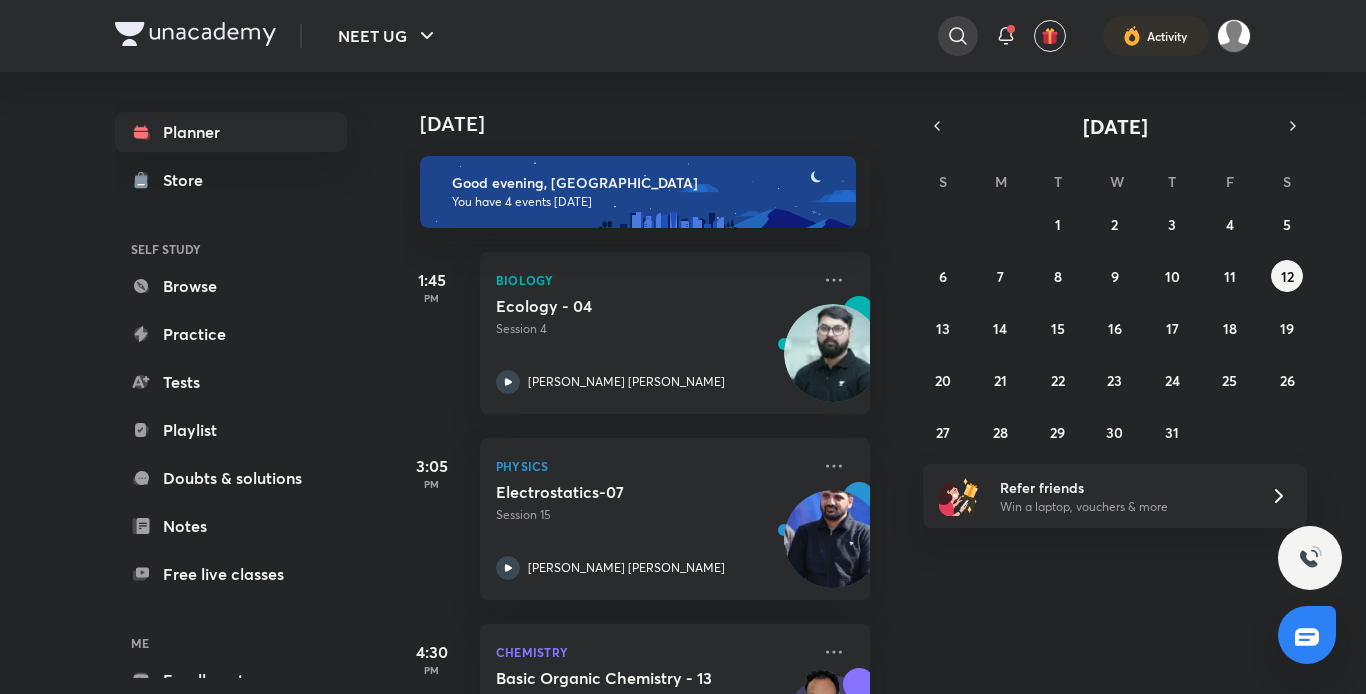 click 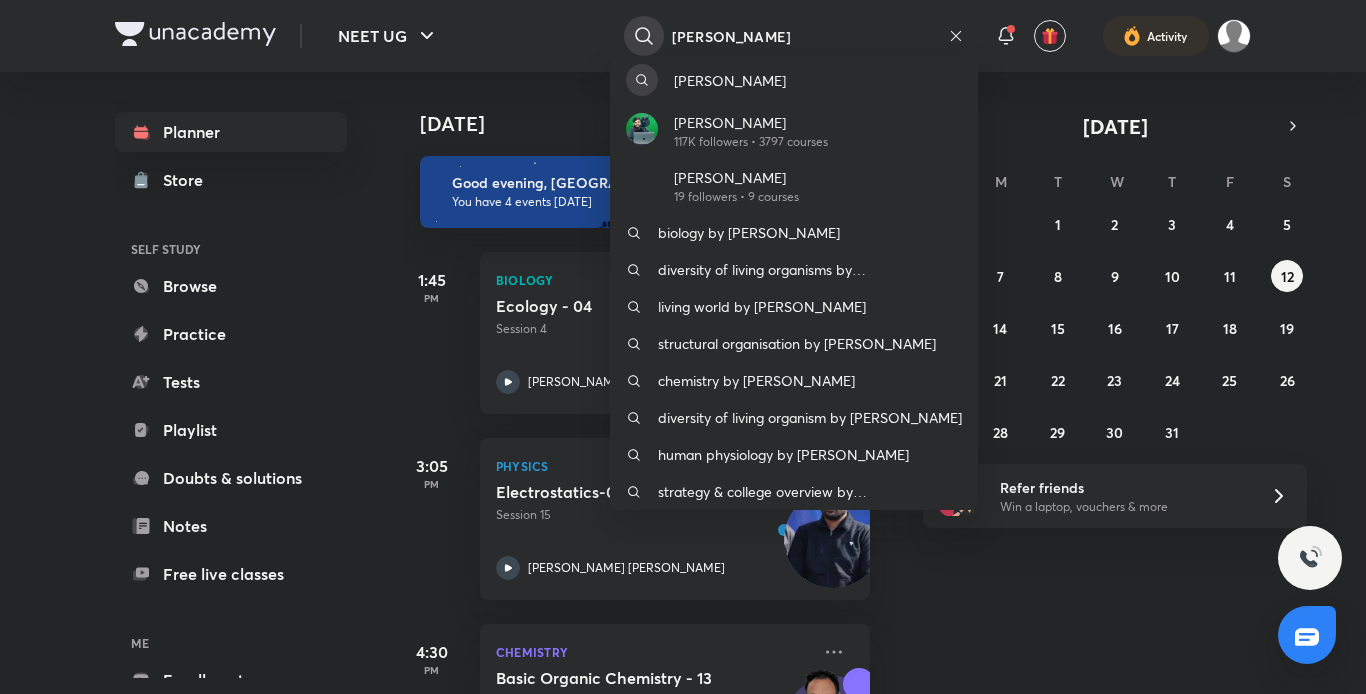 type on "anmol sharma" 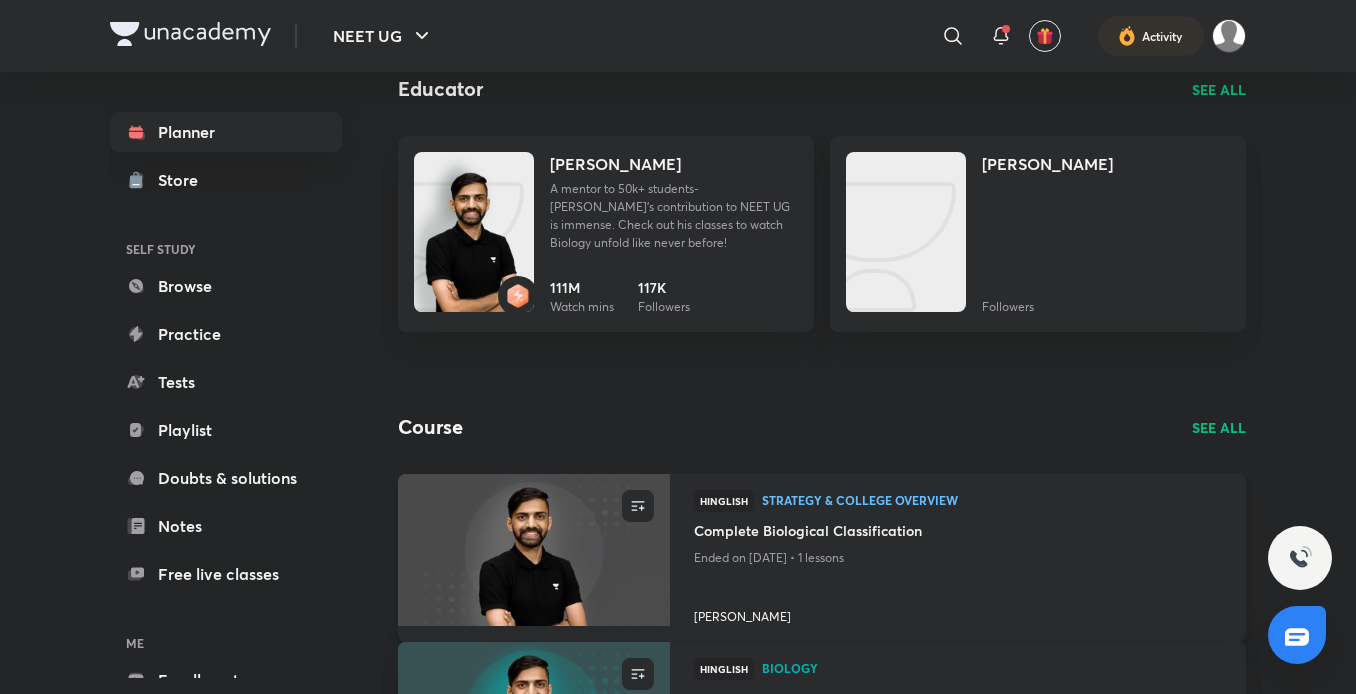 scroll, scrollTop: 111, scrollLeft: 0, axis: vertical 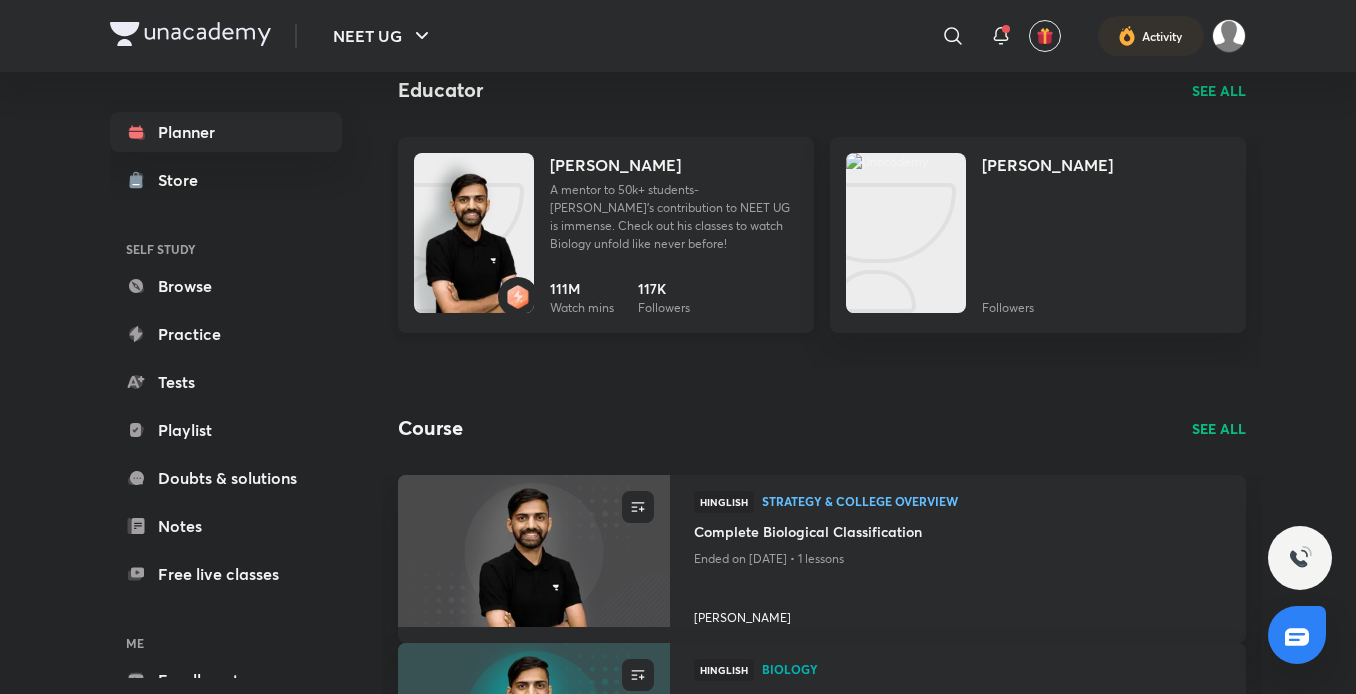 click on "Anmol Sharma" at bounding box center (615, 165) 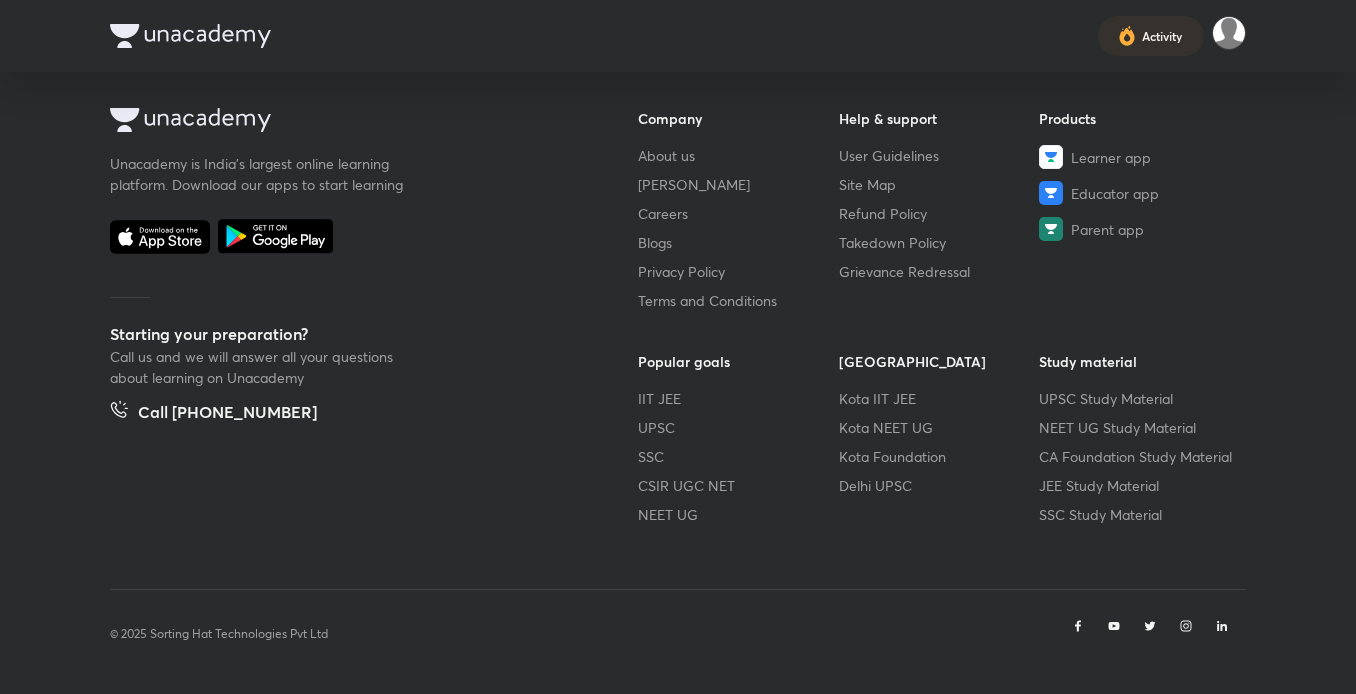 scroll, scrollTop: 0, scrollLeft: 0, axis: both 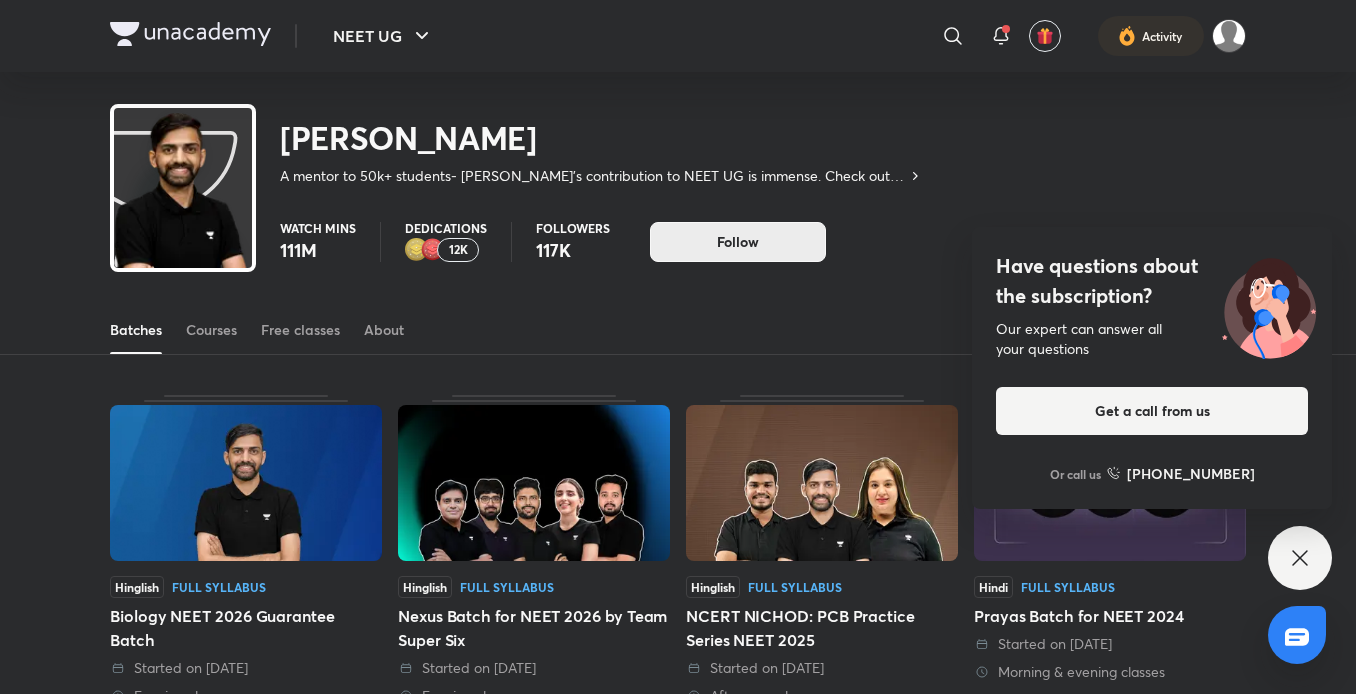 click on "Follow" at bounding box center [738, 242] 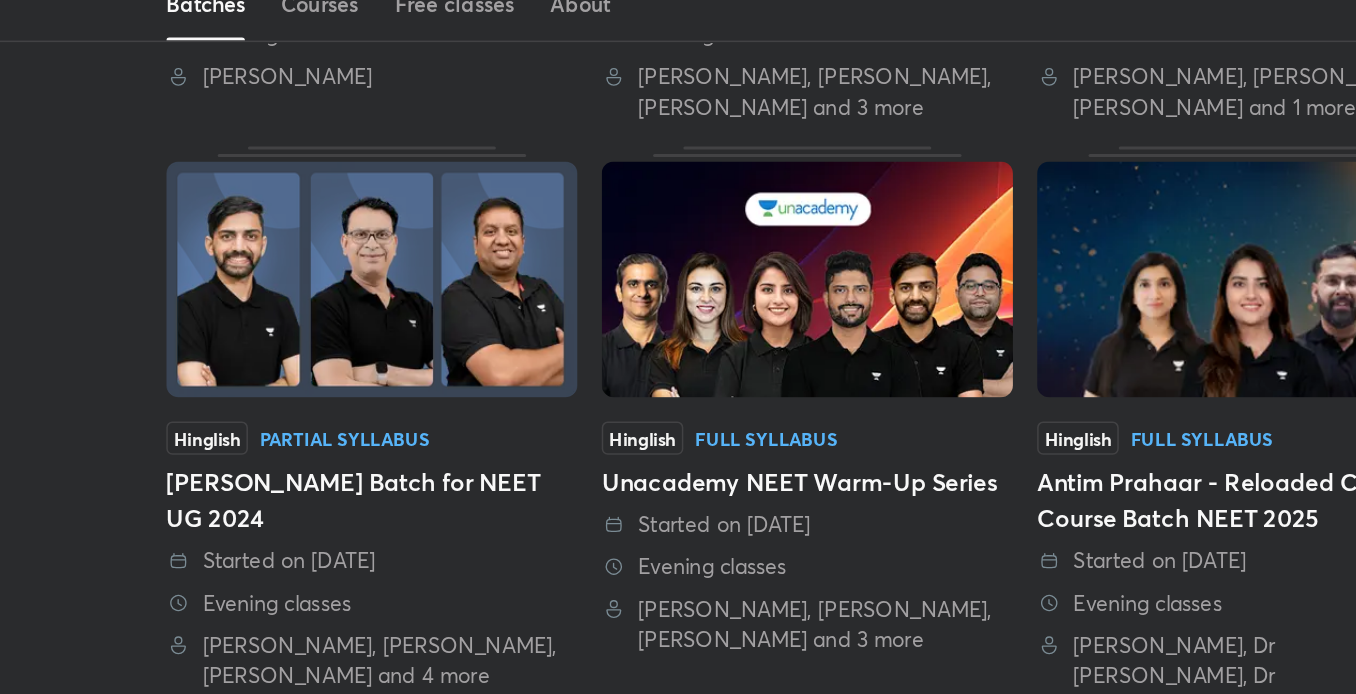 scroll, scrollTop: 417, scrollLeft: 0, axis: vertical 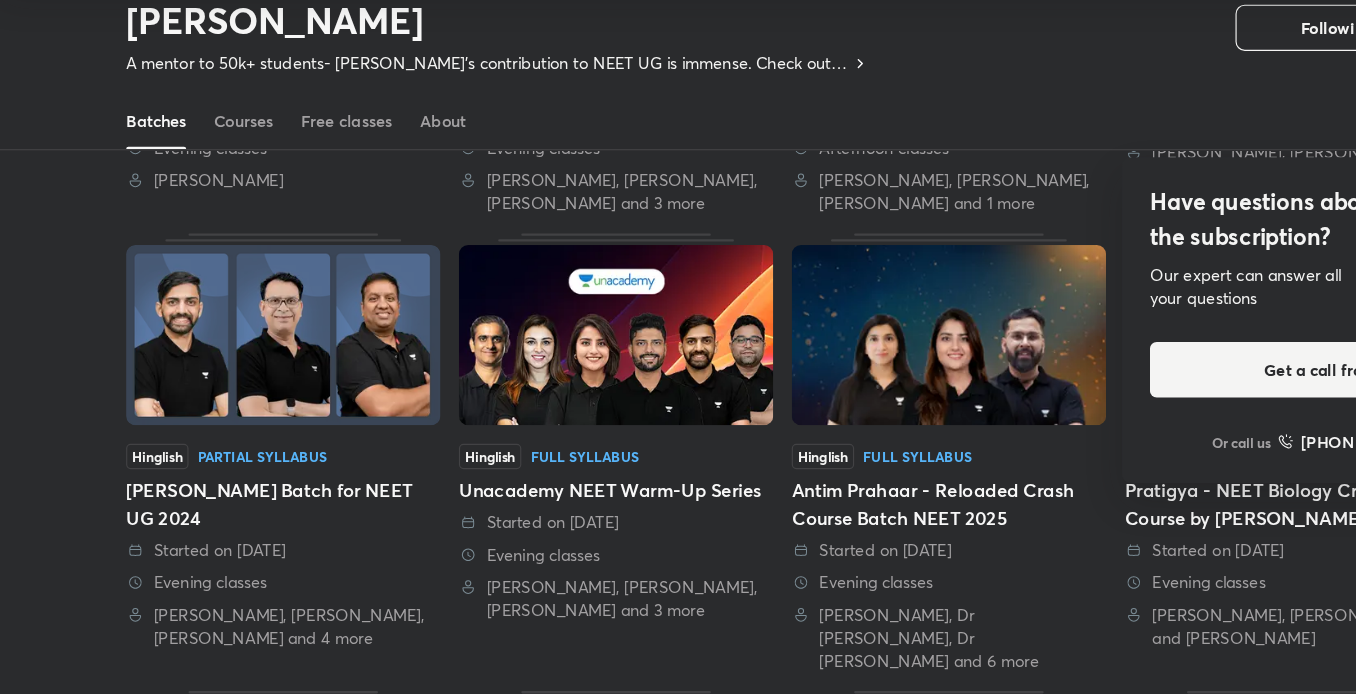 click at bounding box center (246, 381) 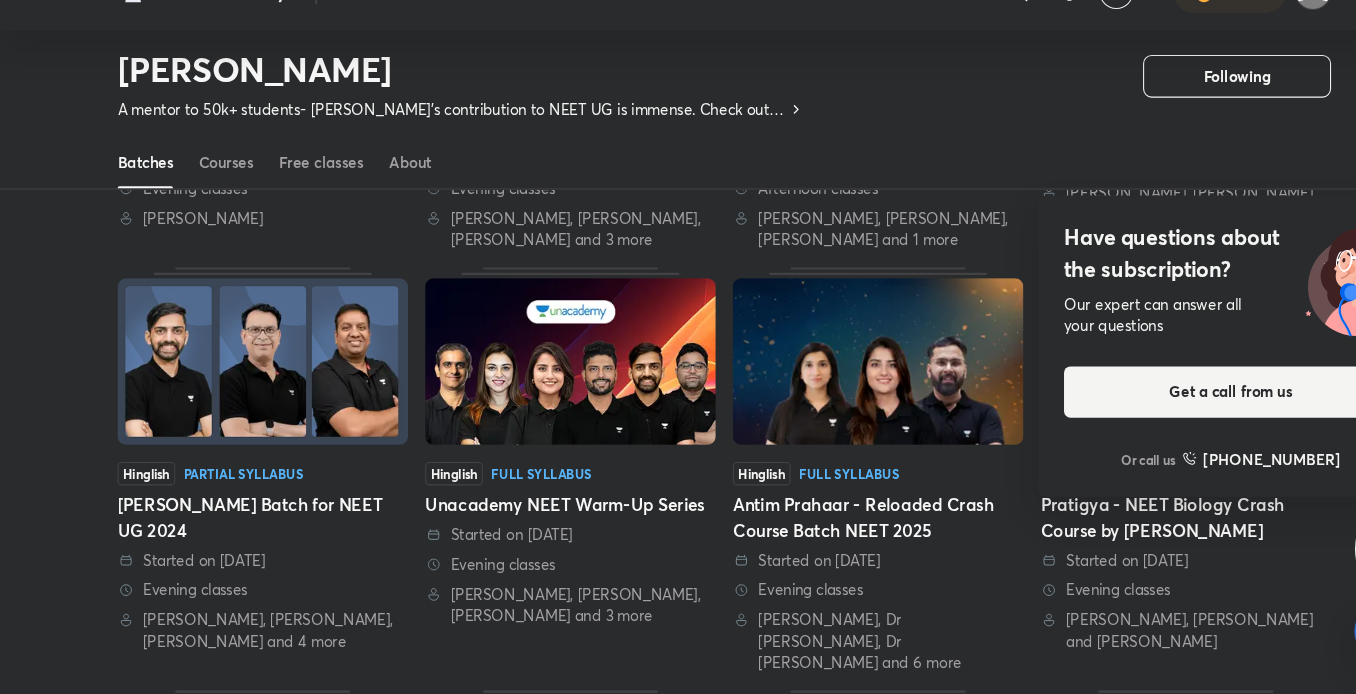 scroll, scrollTop: 413, scrollLeft: 0, axis: vertical 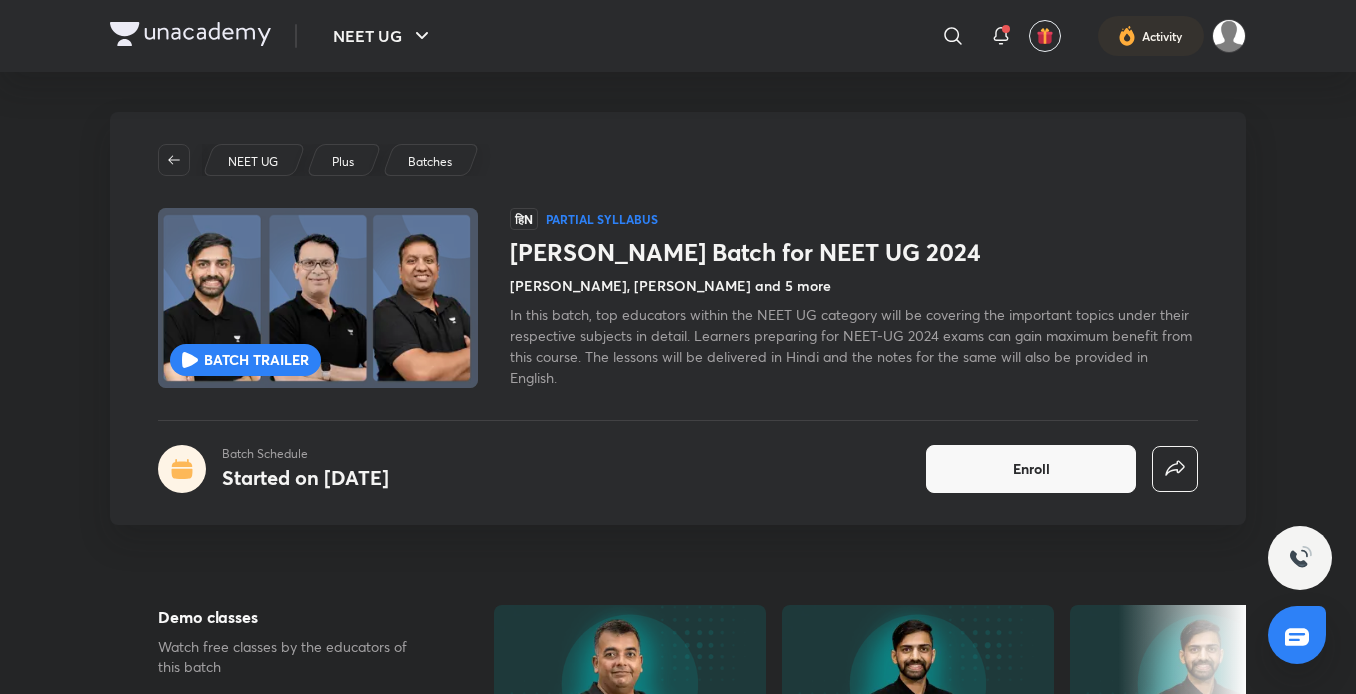 click on "Anmol Sharma, Aashish Deewan and 5 more" at bounding box center (670, 285) 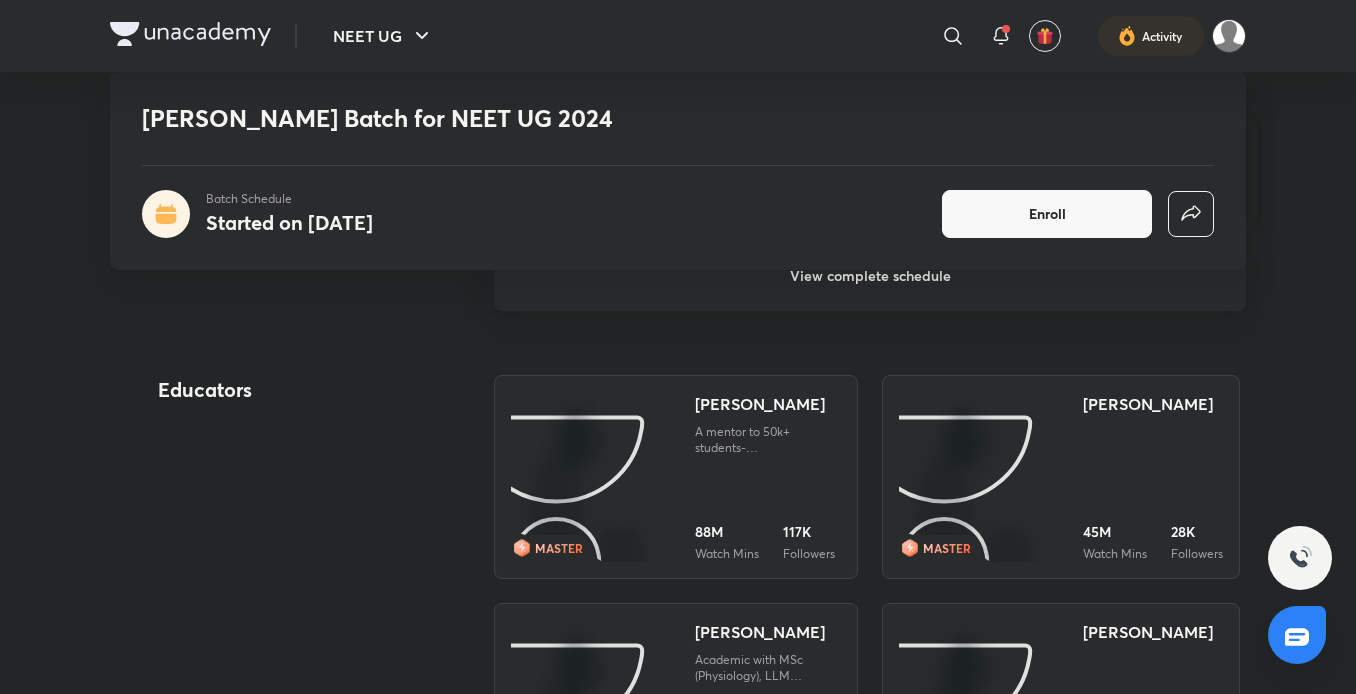 scroll, scrollTop: 1382, scrollLeft: 0, axis: vertical 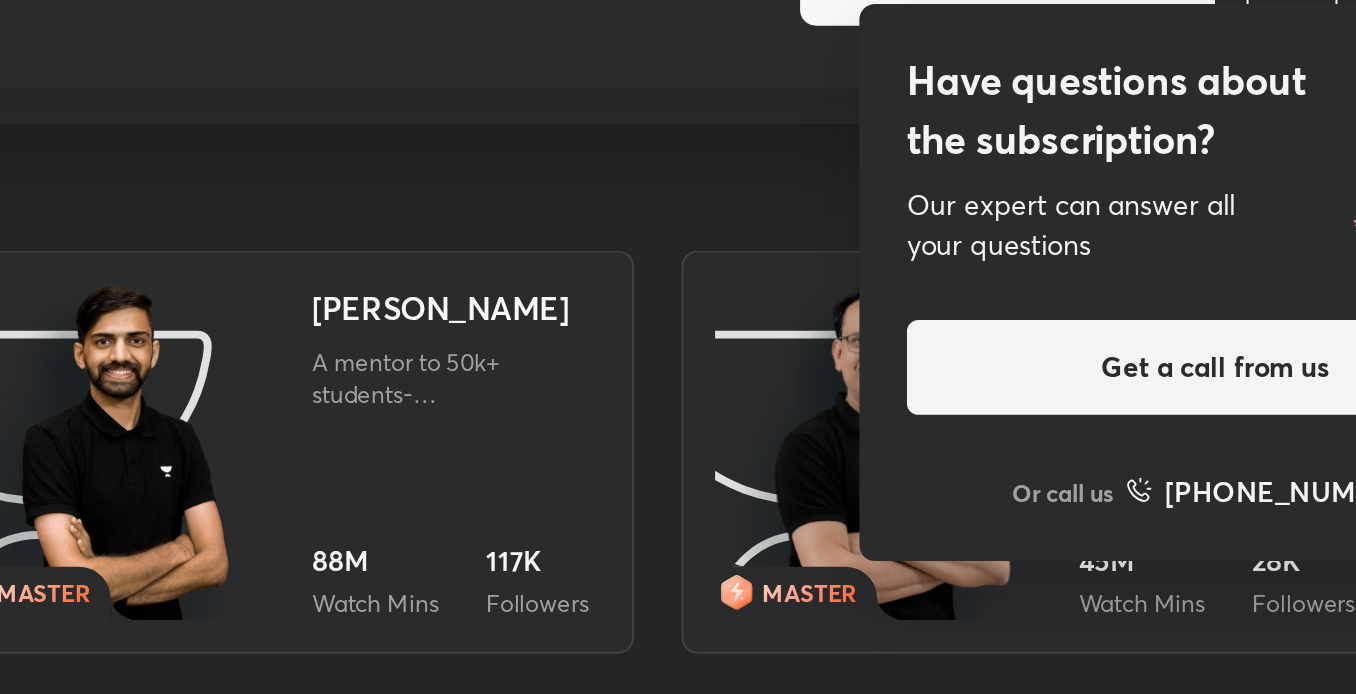 click on "Nipun Batch for NEET UG 2024 Batch Schedule Started on Mar 30 Enroll NEET UG Plus Batches BATCH TRAILER BATCH TRAILER हिN Partial Syllabus Nipun Batch for NEET UG 2024  Anmol Sharma, Aashish Deewan and 5 more In this batch, top educators within the NEET UG category will be covering the important topics under their respective subjects in detail. Learners preparing for NEET-UG 2024 exams can gain maximum benefit from this course. The lessons will be delivered in Hindi and the notes for the same will also be provided in English. Batch Schedule Started on Mar 30 Enroll Demo classes   Watch free classes by the educators of this batch   476 English Biology Last minute discussion on NCERT for 2023 NEET Abhishek Agnihotri 10th Apr • 40m   20.6K Hinglish Biology Unit 1 Class 11th Biology MCQs : NEET 2025 Anmol Sharma 20th Mar • 2h    2.8K Hinglish Biology Unit 2 Class 11th Biology MCQs : NEET 2025 Anmol Sharma 21st Mar • 2h  About All the learning material you get when you join this batch Live classes 829 30" at bounding box center [678, 632] 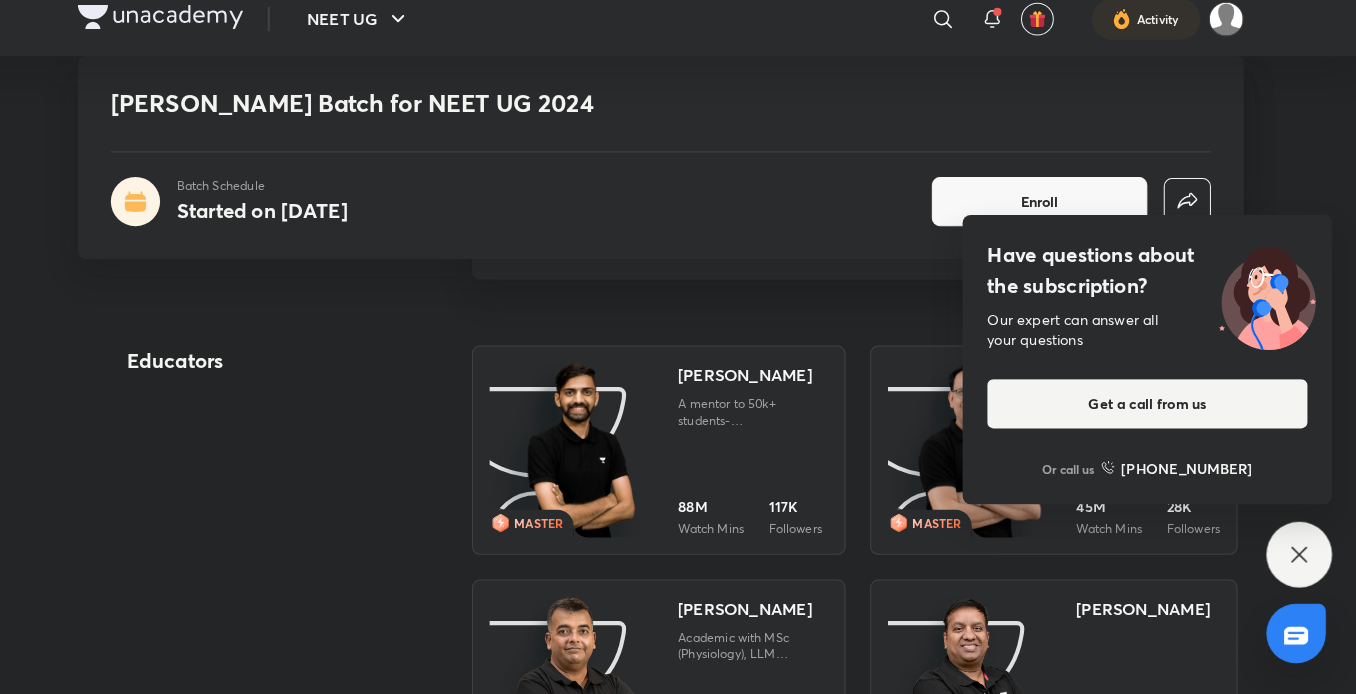 scroll, scrollTop: 1388, scrollLeft: 0, axis: vertical 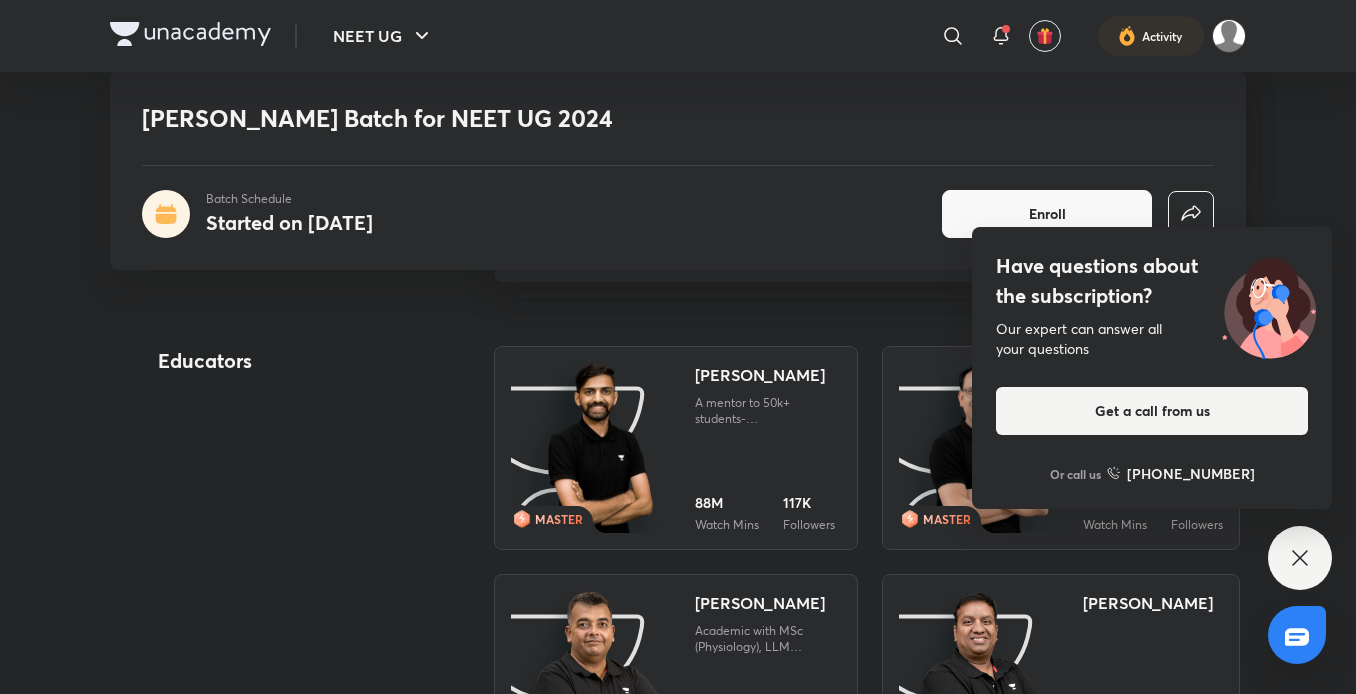 click on "Educators MASTER Anmol Sharma A mentor to 50k+ students- Anmol Sir's contribution to NEET UG is immense. Check out his classes to watch Biology unfold like never before! 88M Watch Mins 117K Followers MASTER Aashish Deewan 45M Watch Mins 28K Followers STAR Abhishek Agnihotri Academic with MSc (Physiology), LLM (Forensics), and Genetics research. 20+ yrs coaching mentored many AIIMS toppers. Passionate about AI. 1M Watch Mins 3K Followers MASTER Dr Gaurav Kejriwal 11M Watch Mins 7K Followers MASTER Garima Verma 17M Watch Mins 19K Followers MASTER Piyush Kumar 317K Watch Mins 876 Followers MASTER Vikram Mathur 507K Watch Mins 2K Followers" at bounding box center (678, 790) 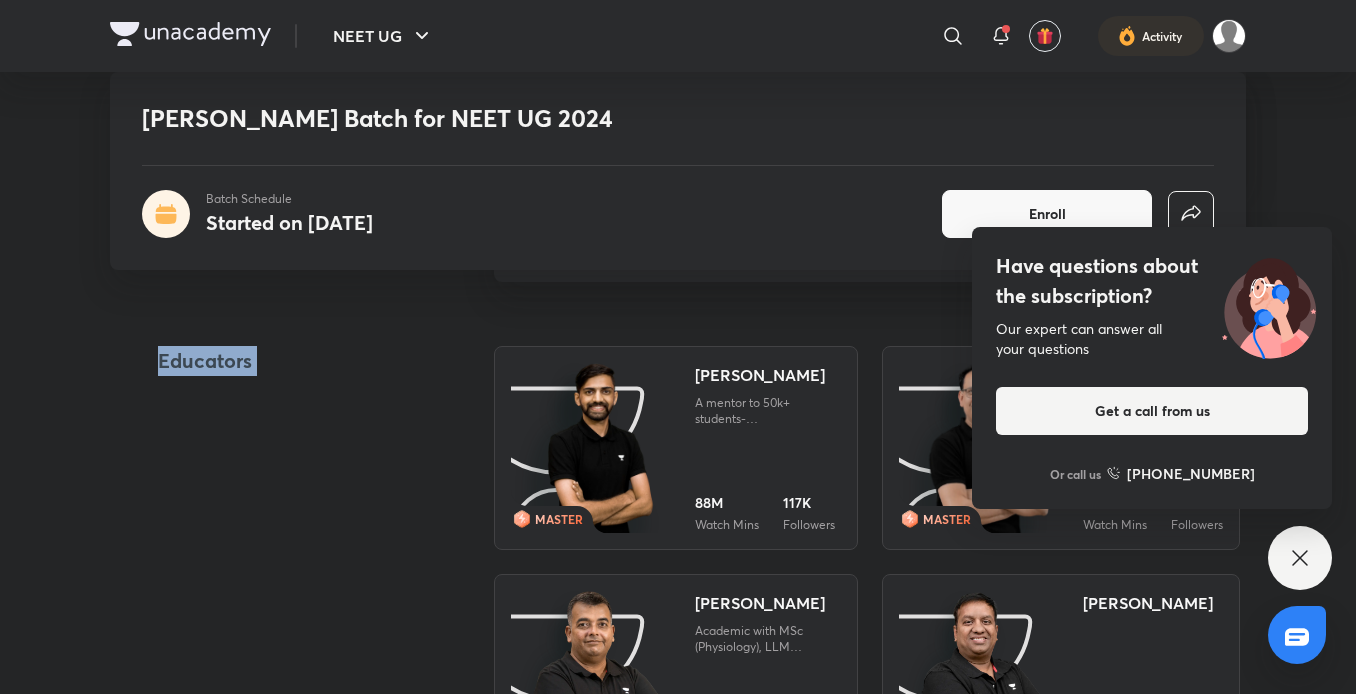 drag, startPoint x: 145, startPoint y: 641, endPoint x: 794, endPoint y: 467, distance: 671.9204 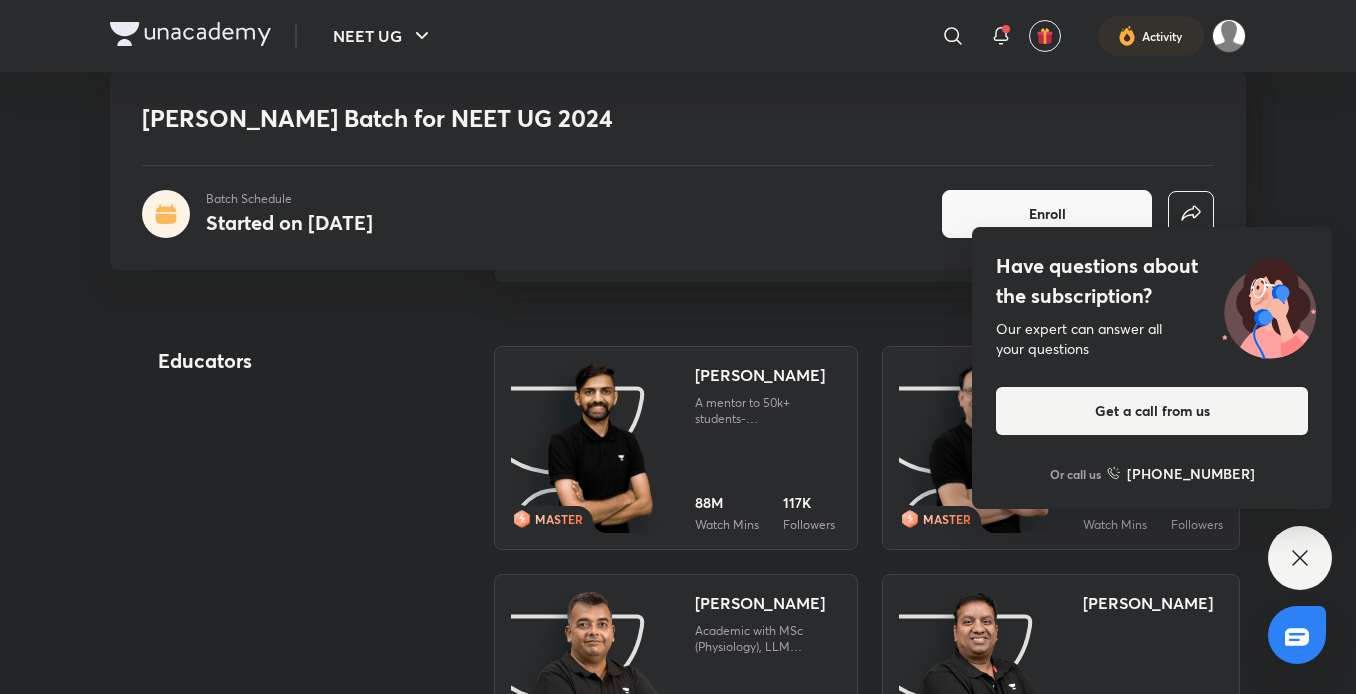click on "Have questions about the subscription? Our expert can answer all your questions Get a call from us Or call us +91 8585858585" at bounding box center [1300, 558] 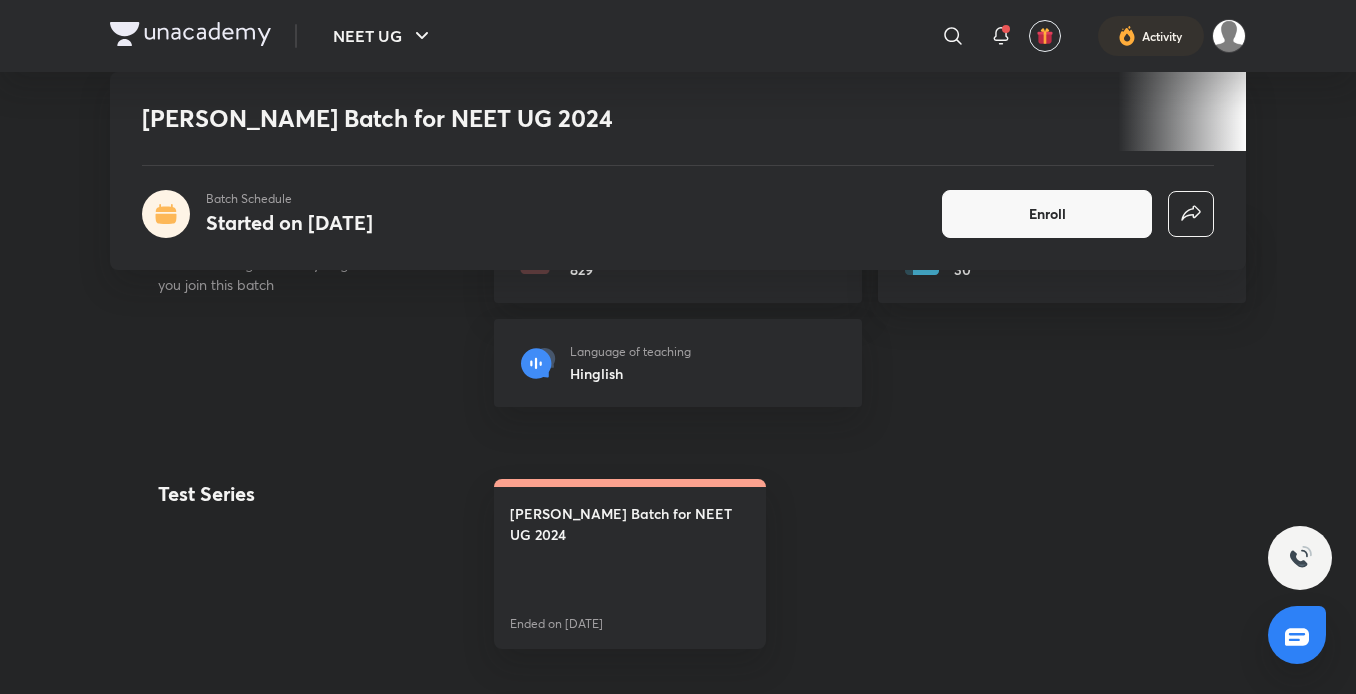 scroll, scrollTop: 696, scrollLeft: 0, axis: vertical 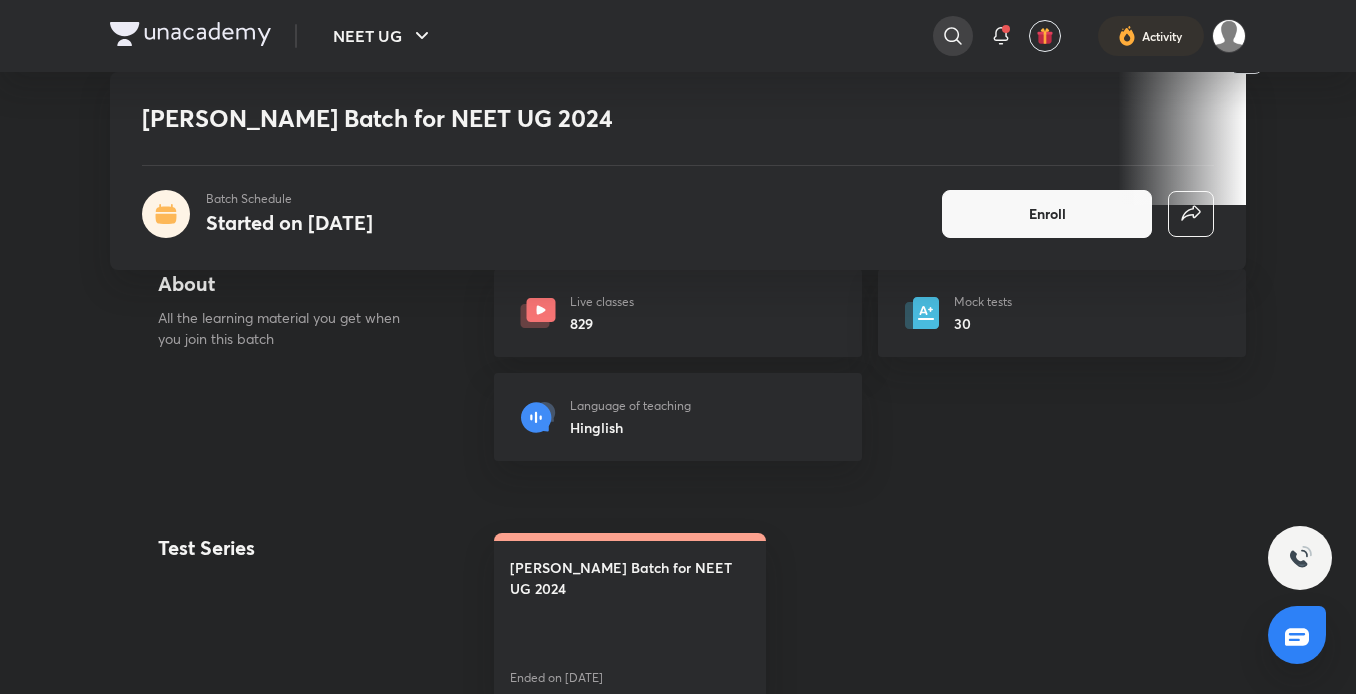 click 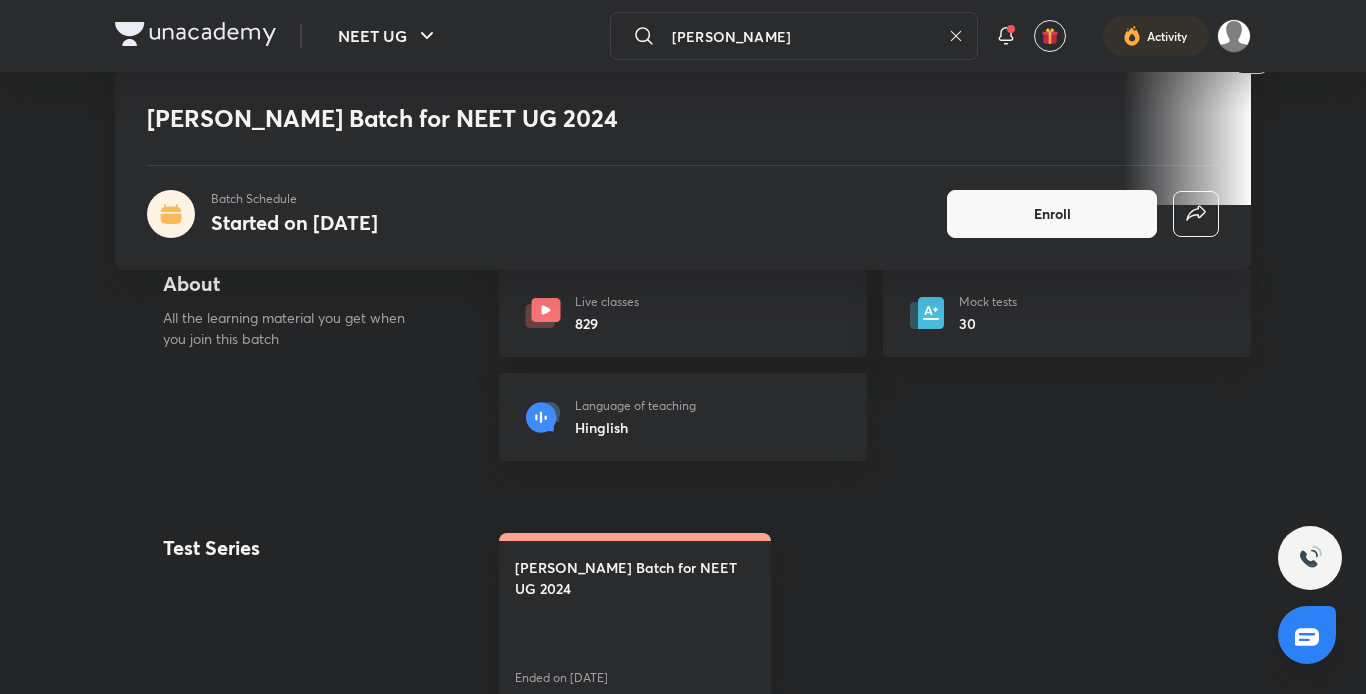 type on "nitin sanchan" 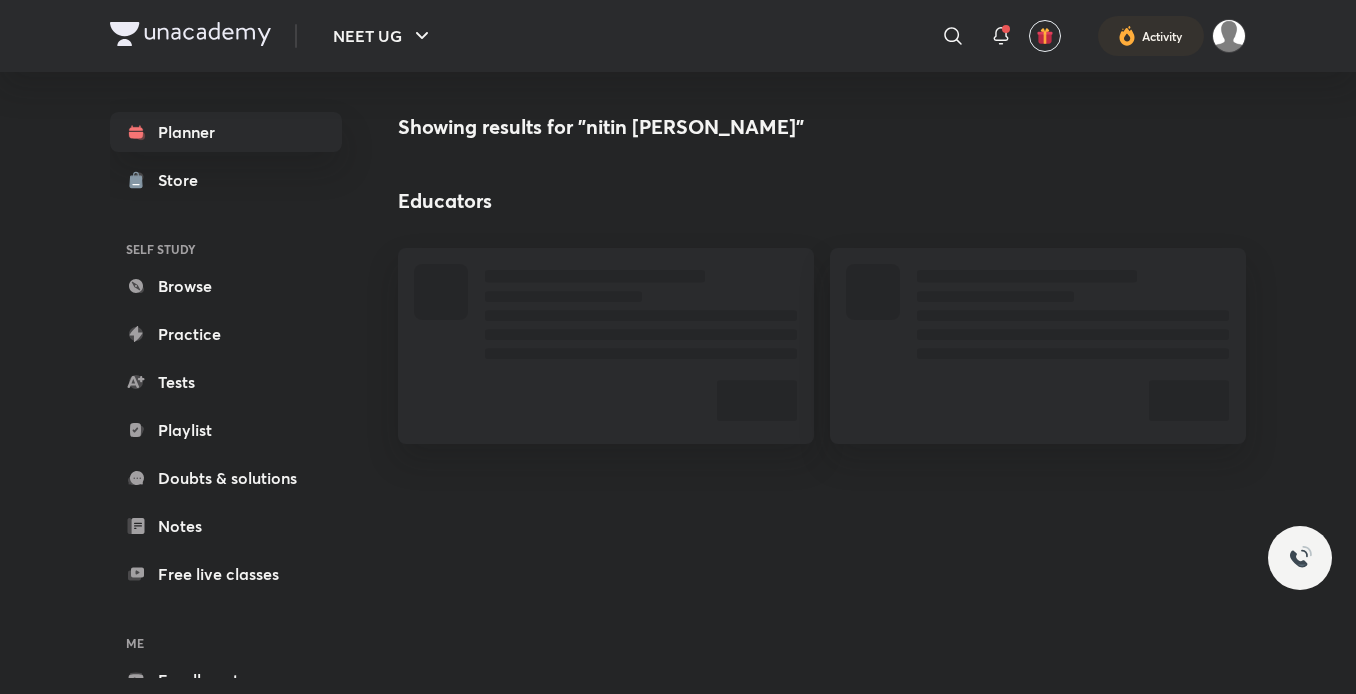 scroll, scrollTop: 0, scrollLeft: 0, axis: both 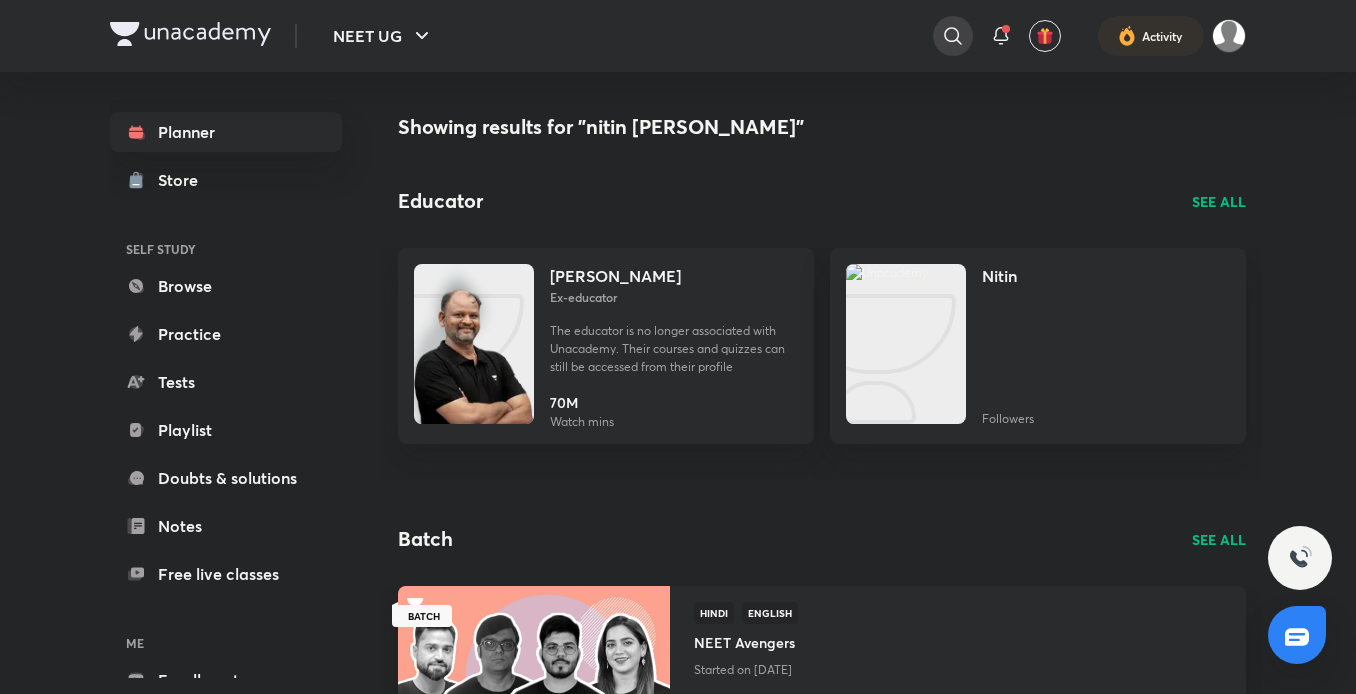 click 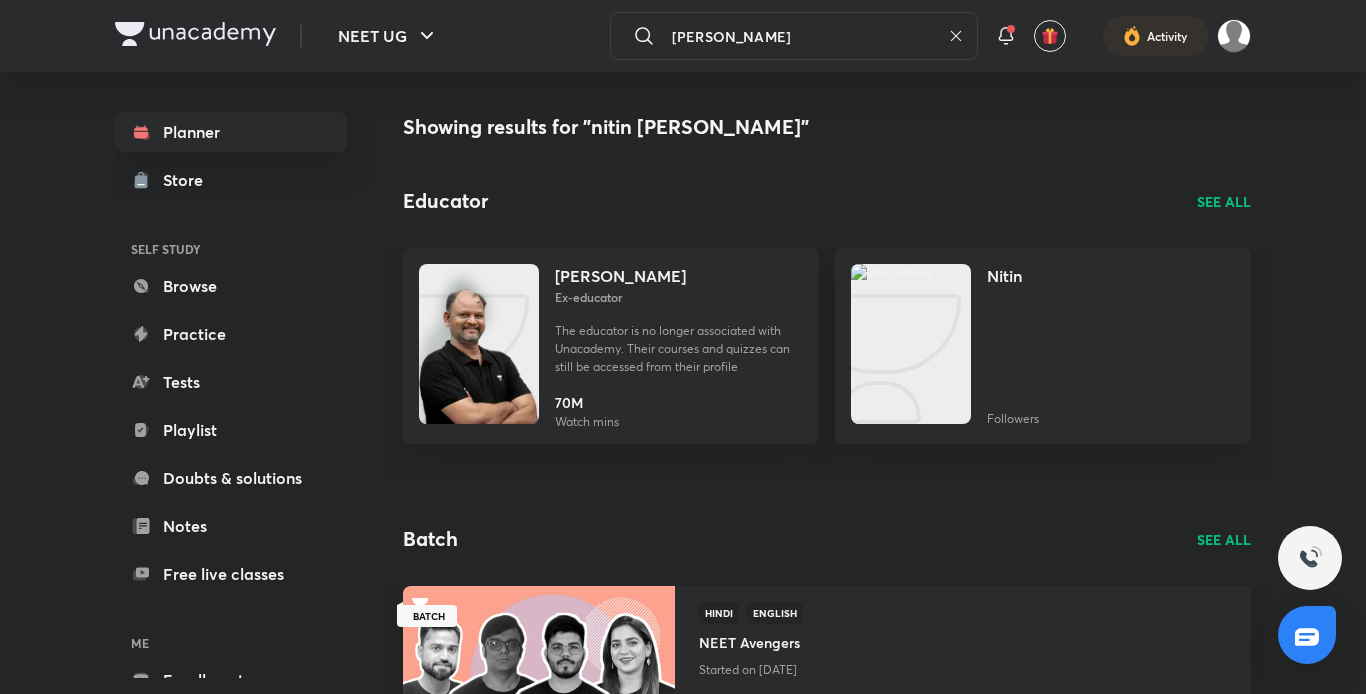 type on "pankaj singh" 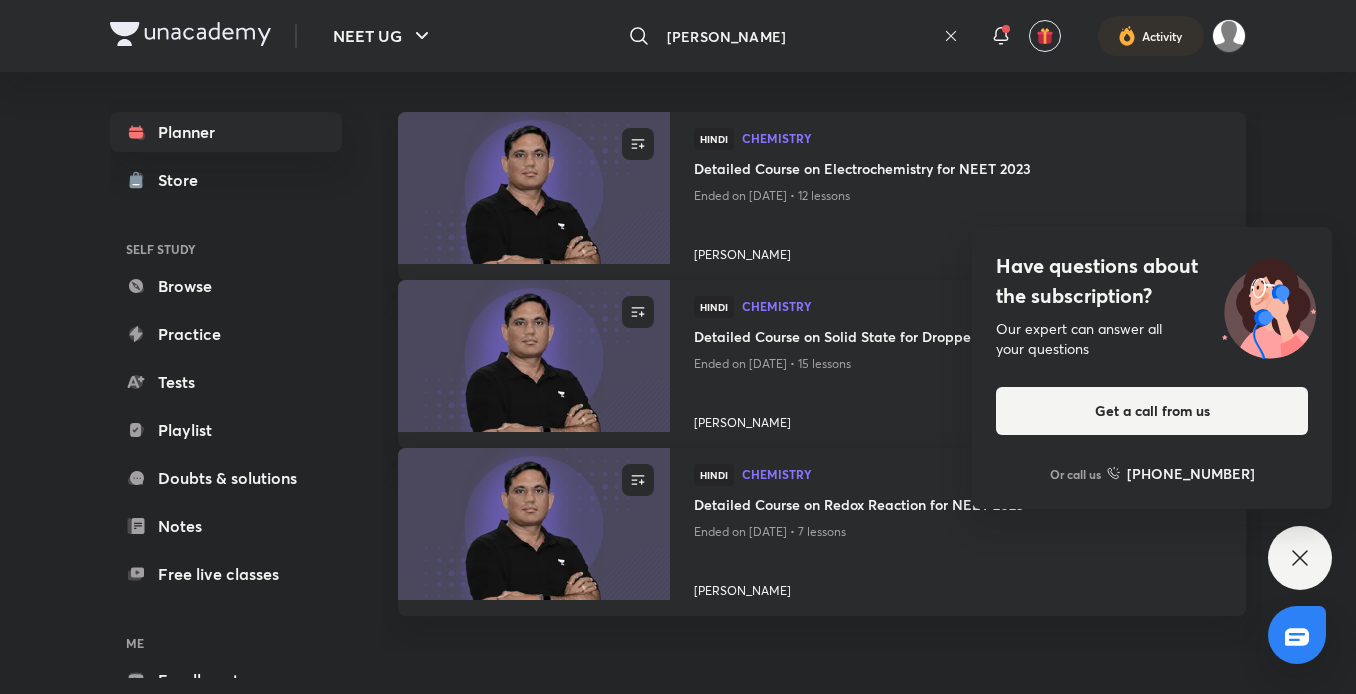 scroll, scrollTop: 0, scrollLeft: 0, axis: both 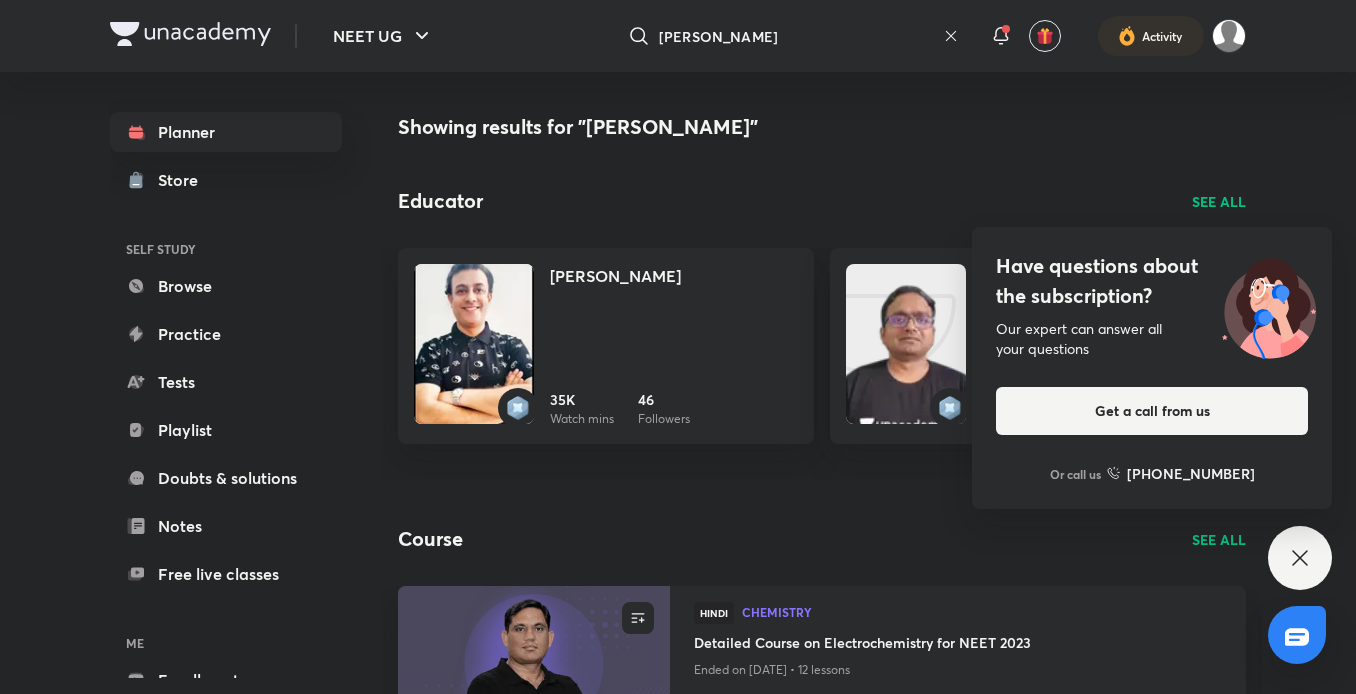 click on "Showing results for "pankaj singh" Educator SEE ALL Pankaj Singh 35K Watch mins 46 Followers Pankaj Singh Ex-educator The educator is no longer associated with Unacademy. Their courses and quizzes can still be accessed from their profile 280K Watch mins See All Course SEE ALL ENROLL Hindi Chemistry Detailed Course on Electrochemistry for NEET 2023 Ended on Sep 12, 2022 • 12 lessons Pankaj Talwar ENROLL Hindi Chemistry Detailed Course on Solid State for Dropper NEET 2023 Ended on Aug 17, 2022 • 15 lessons Pankaj Talwar ENROLL Hindi Chemistry Detailed Course on Redox Reaction for NEET 2023 Ended on Aug 15, 2022 • 7 lessons Pankaj Talwar See All Batch SEE ALL BATCH Hindi Prayas MBBS Batch for NEET 2022 Started on Feb 12 Dr S K Singh and 4 more BATCH Hindi Ace NEET 2022 with Experts Started on Feb 10 Pradeep Singh and 3 more BATCH Hinglish Nashik NEET UG 2026 Conquer 1 Started on Jun 23 Sidharth Choudhary and 6 more See All Test Series SEE ALL Champions Batch for NEET 2021 (Droppers) Ended on Apr 25 See All" at bounding box center (822, 1106) 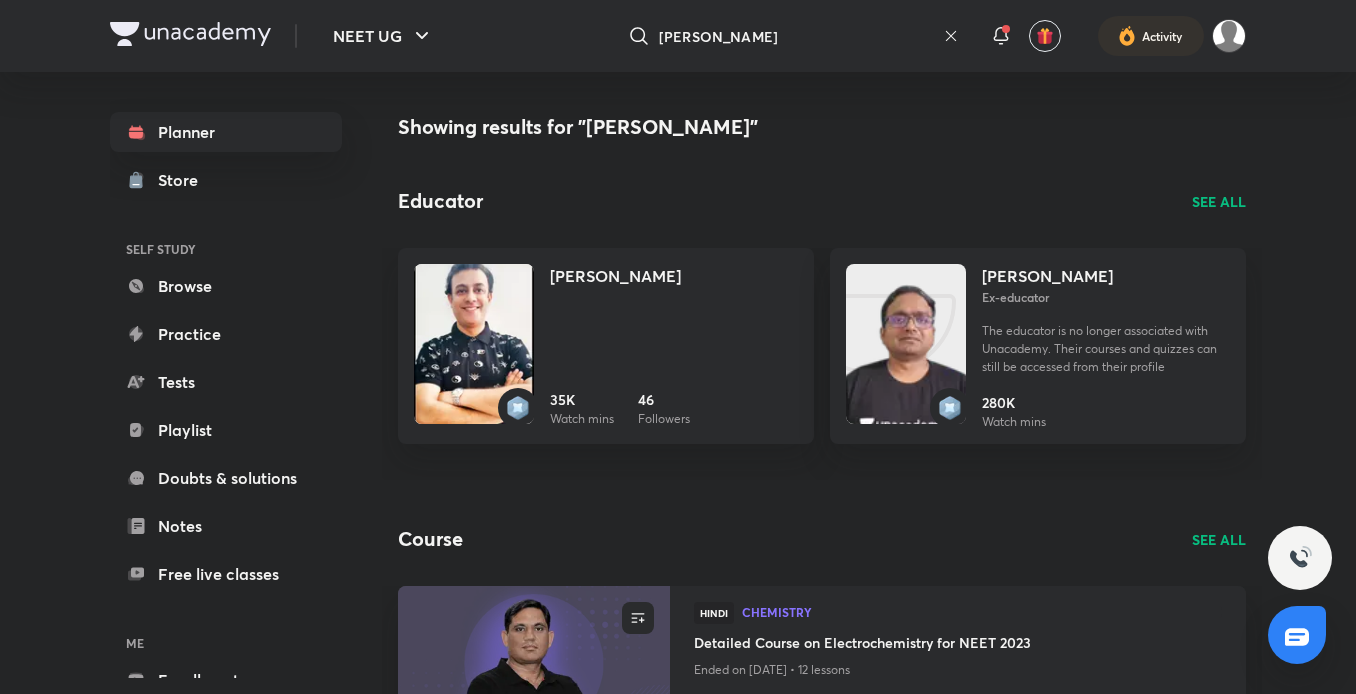 click on "SEE ALL" at bounding box center [1219, 201] 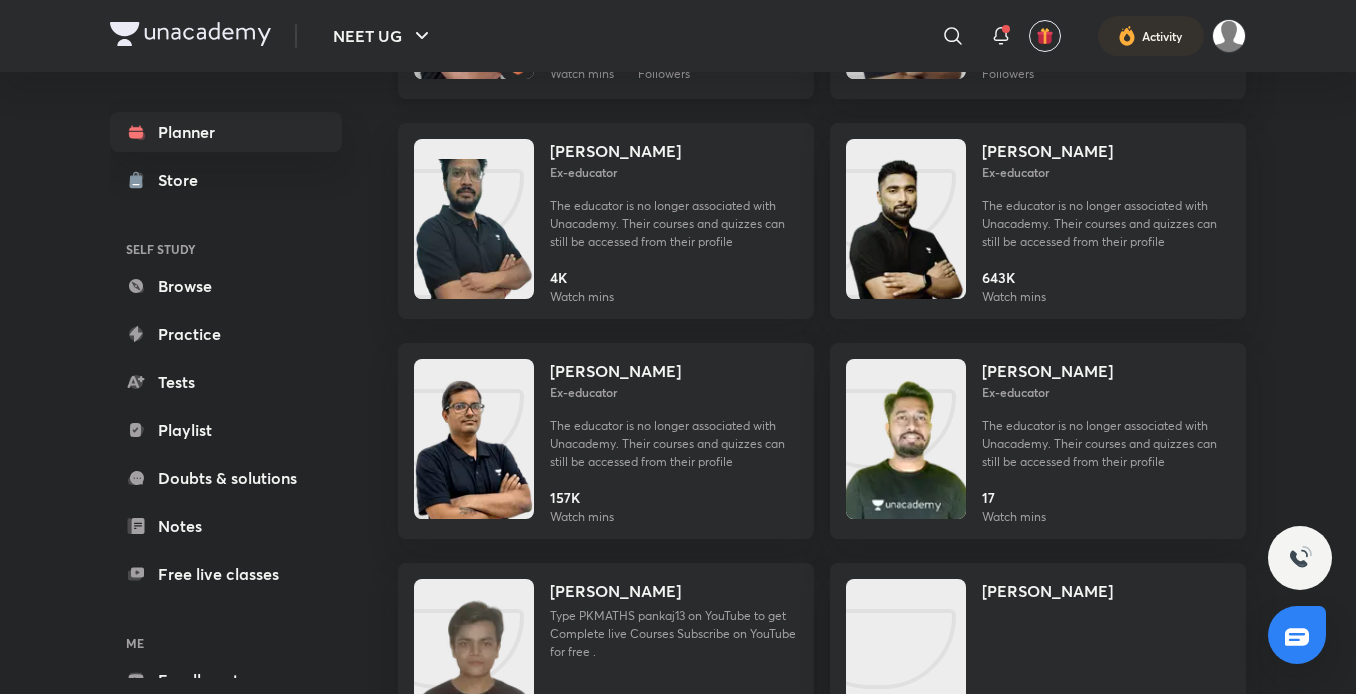 scroll, scrollTop: 252, scrollLeft: 0, axis: vertical 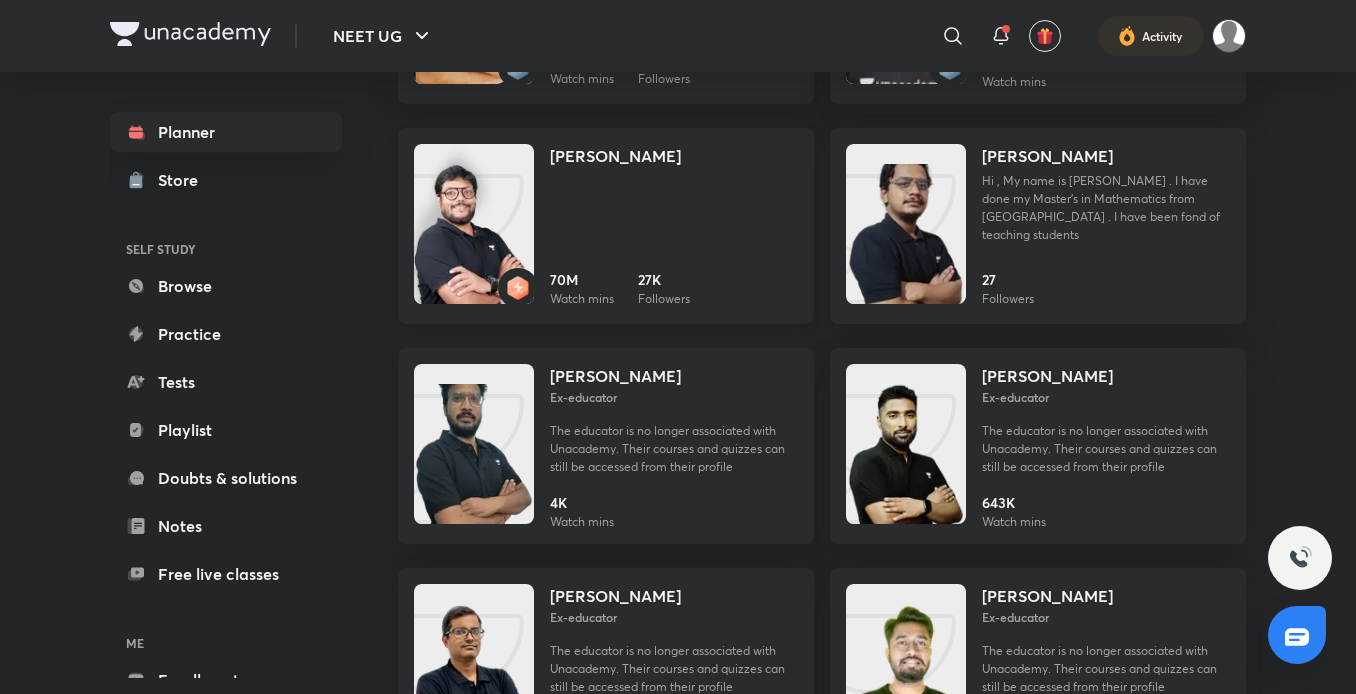 click on "Pankaj Singh 70M Watch mins 27K Followers" at bounding box center [606, 226] 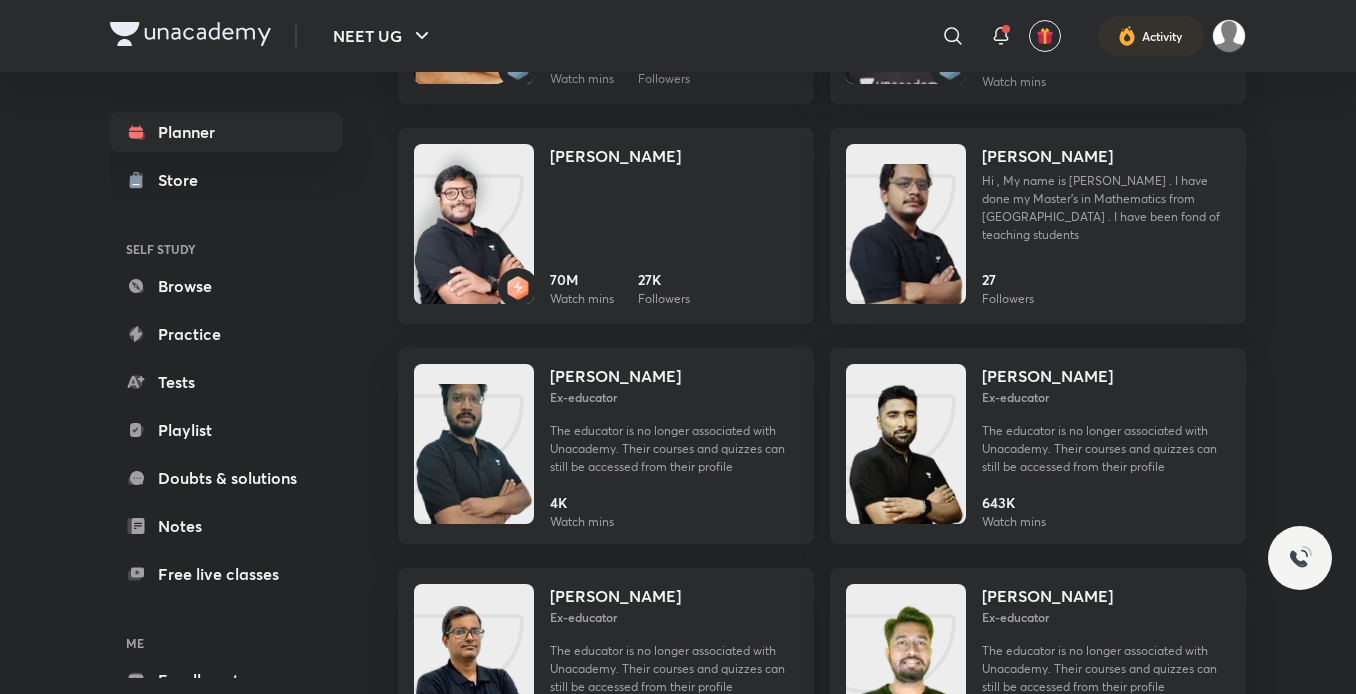 scroll, scrollTop: 0, scrollLeft: 0, axis: both 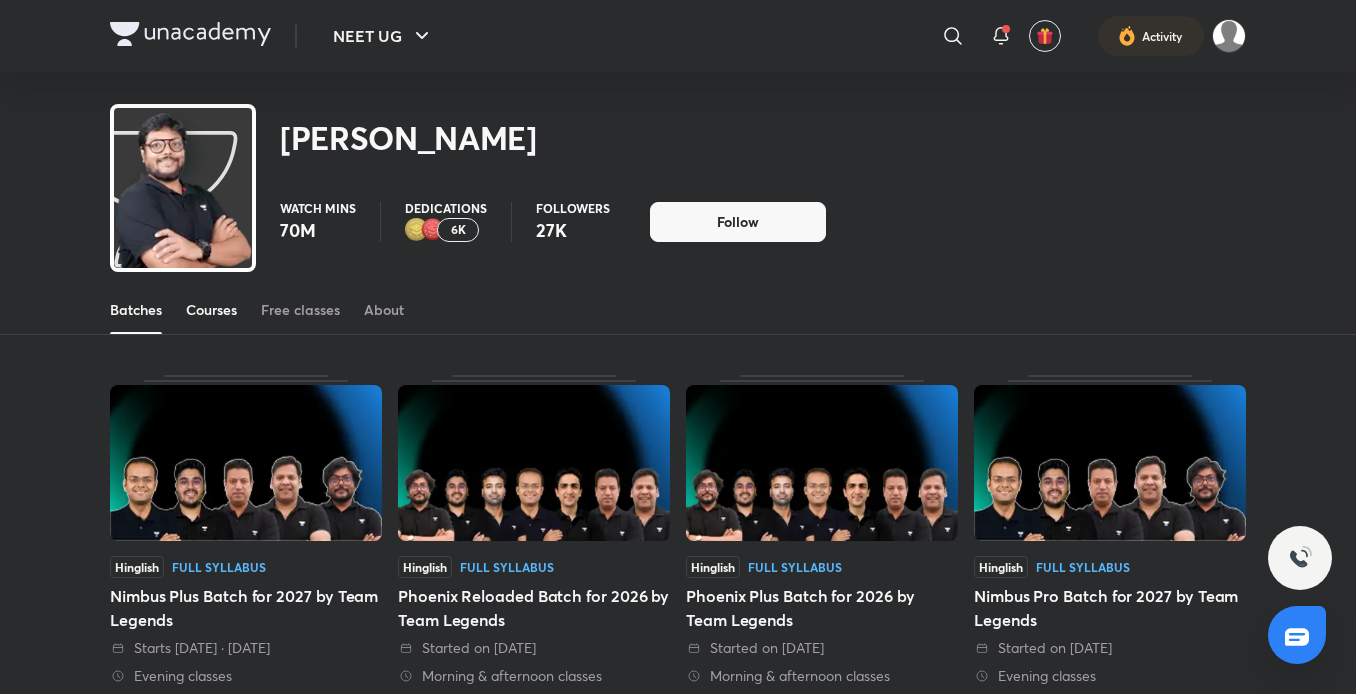 click on "Courses" at bounding box center (211, 310) 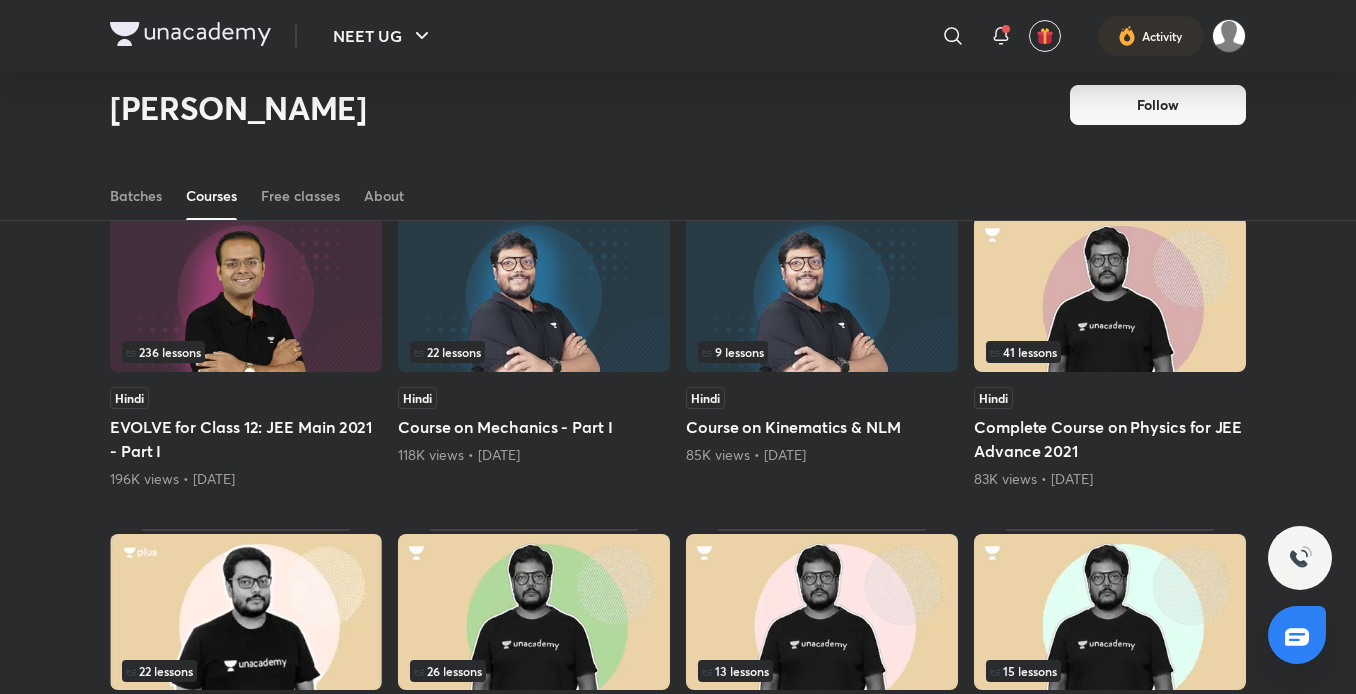 scroll, scrollTop: 0, scrollLeft: 0, axis: both 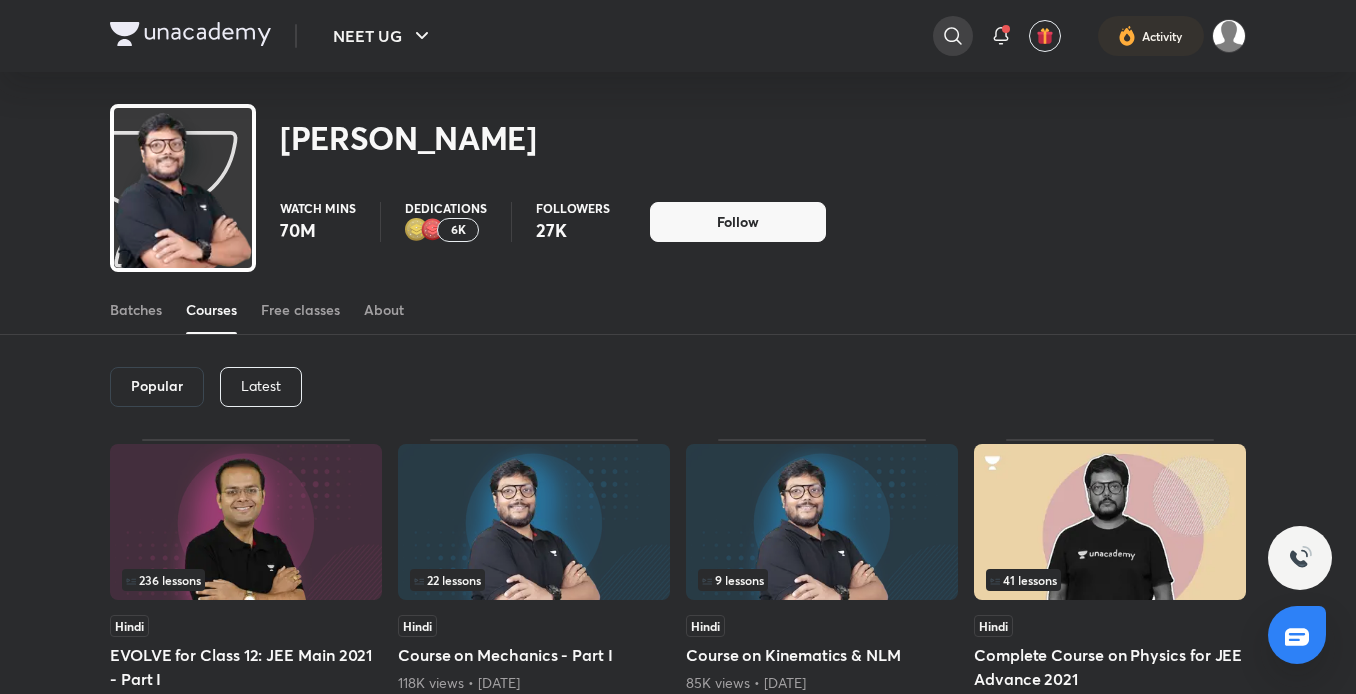 click 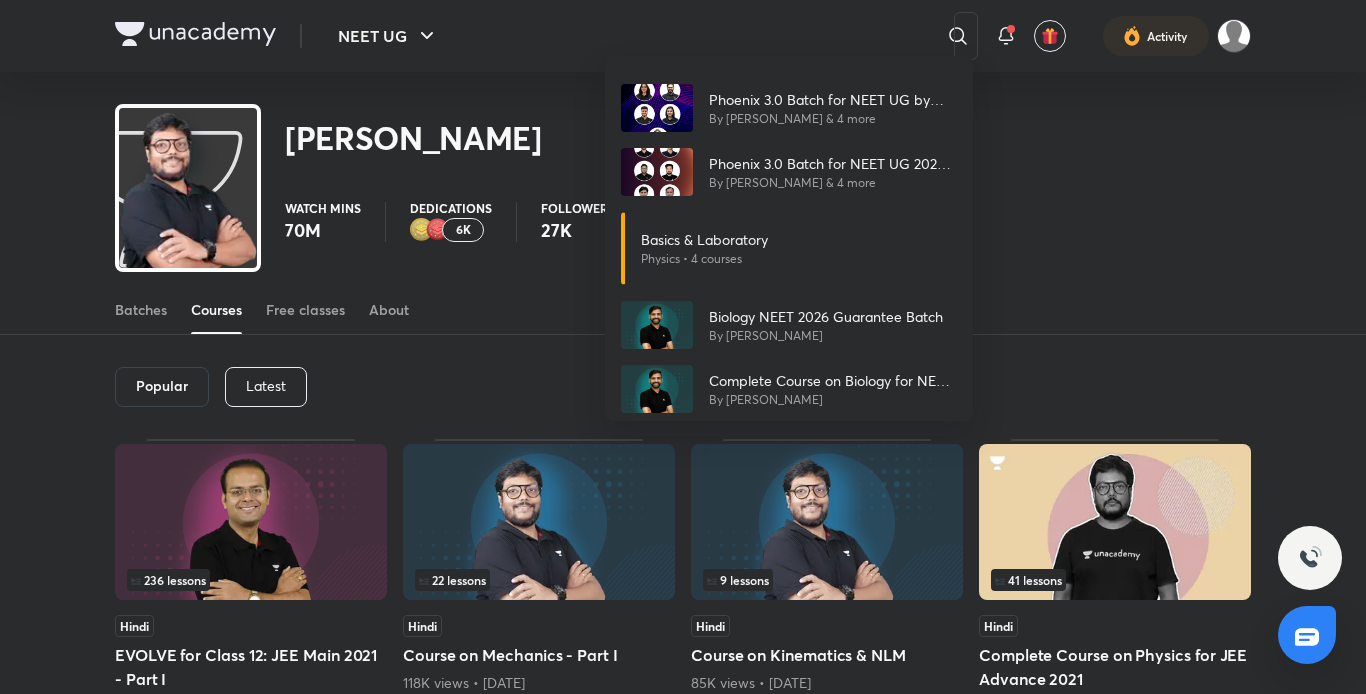 click on "Phoenix 3.0 Batch for NEET UG by Team Spartans By Sonali Malik & 4 more Phoenix 3.0 Batch for NEET UG 2026 by Team Super Six By Pranav Pundarik & 4 more Basics & Laboratory Physics • 4 courses Biology NEET 2026 Guarantee Batch By Anmol Sharma Complete Course on Biology for NEET 2025 By Anmol Sharma" at bounding box center (683, 347) 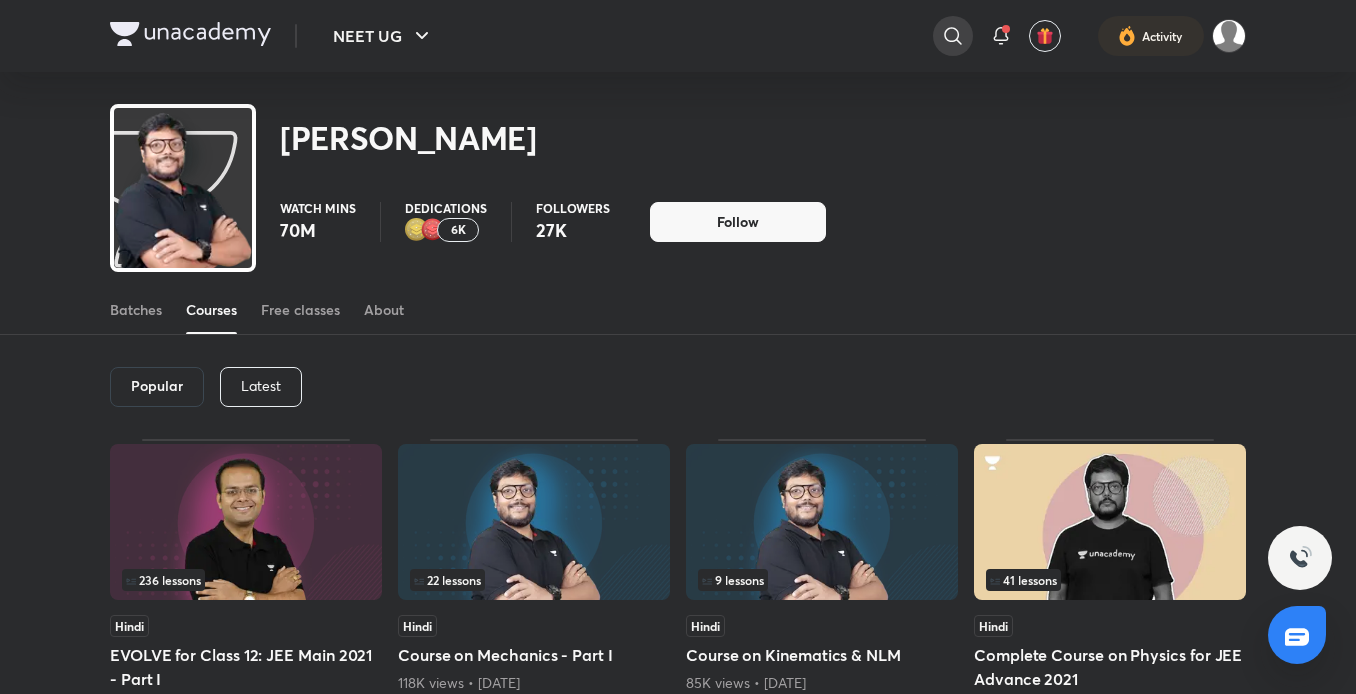 click 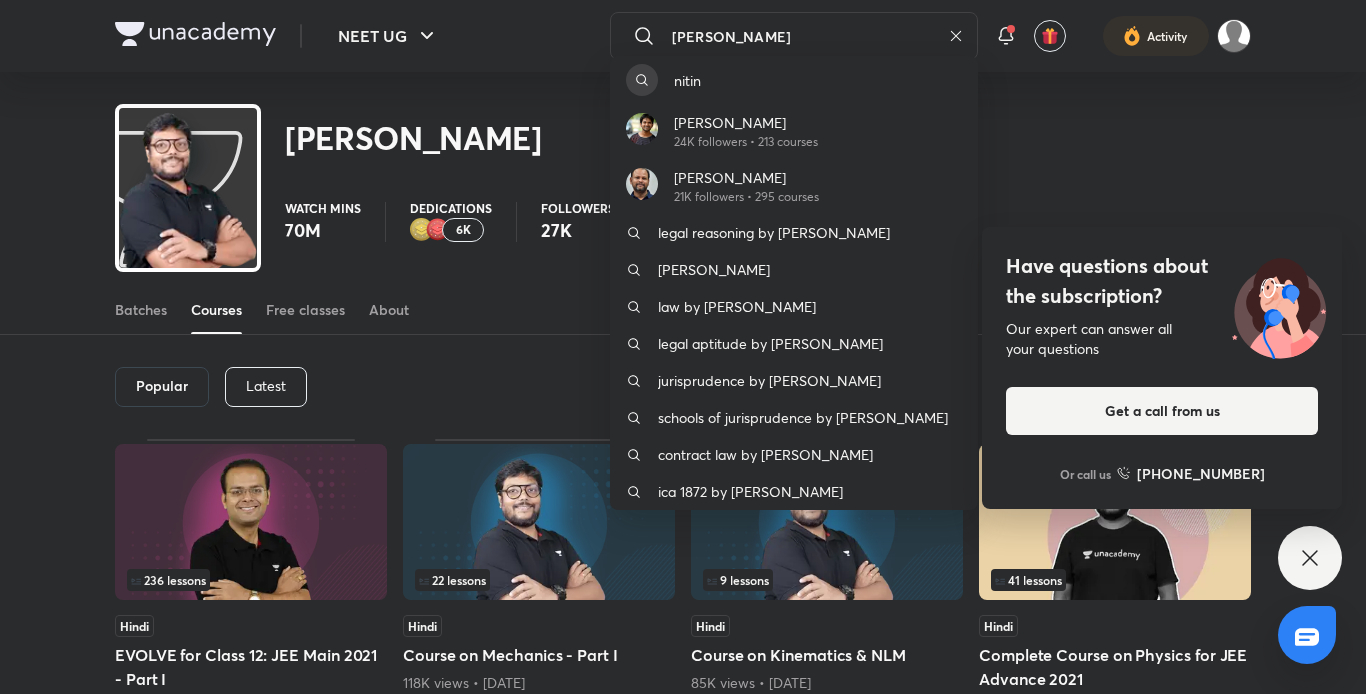 type on "nitin sanchan" 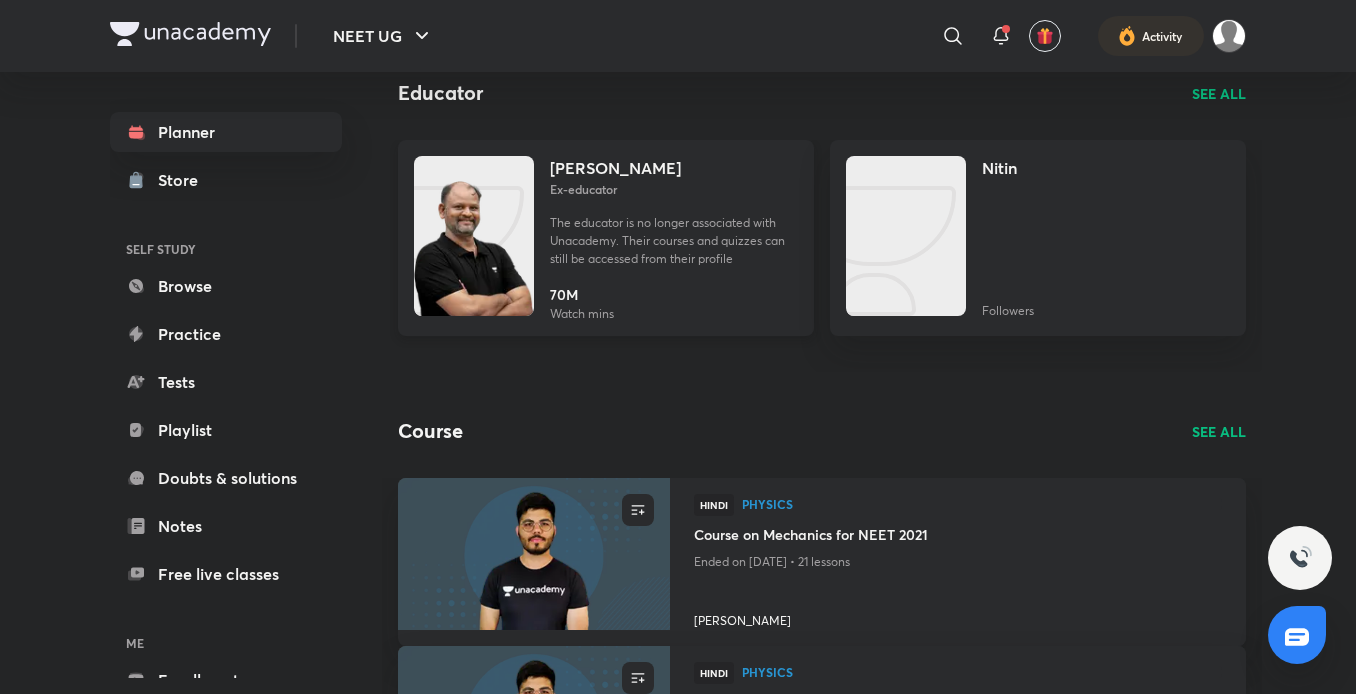 scroll, scrollTop: 102, scrollLeft: 0, axis: vertical 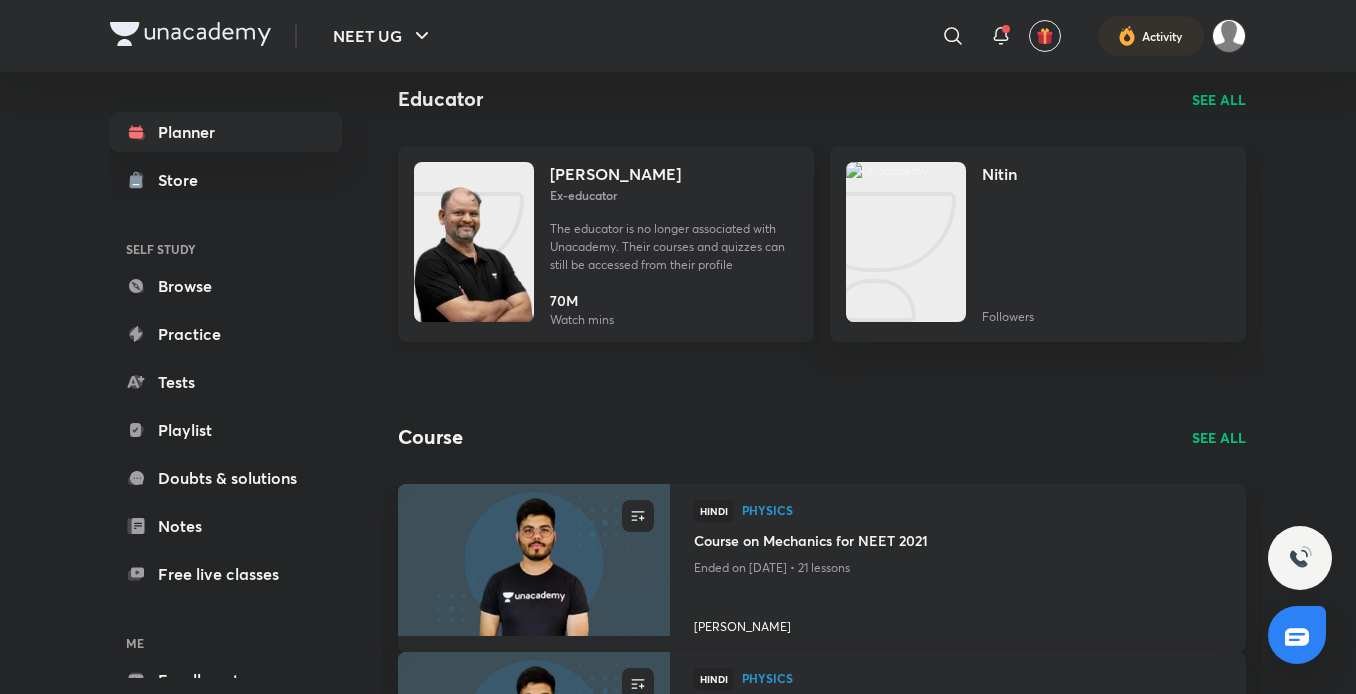 click on "Nitin Sachan" at bounding box center [615, 174] 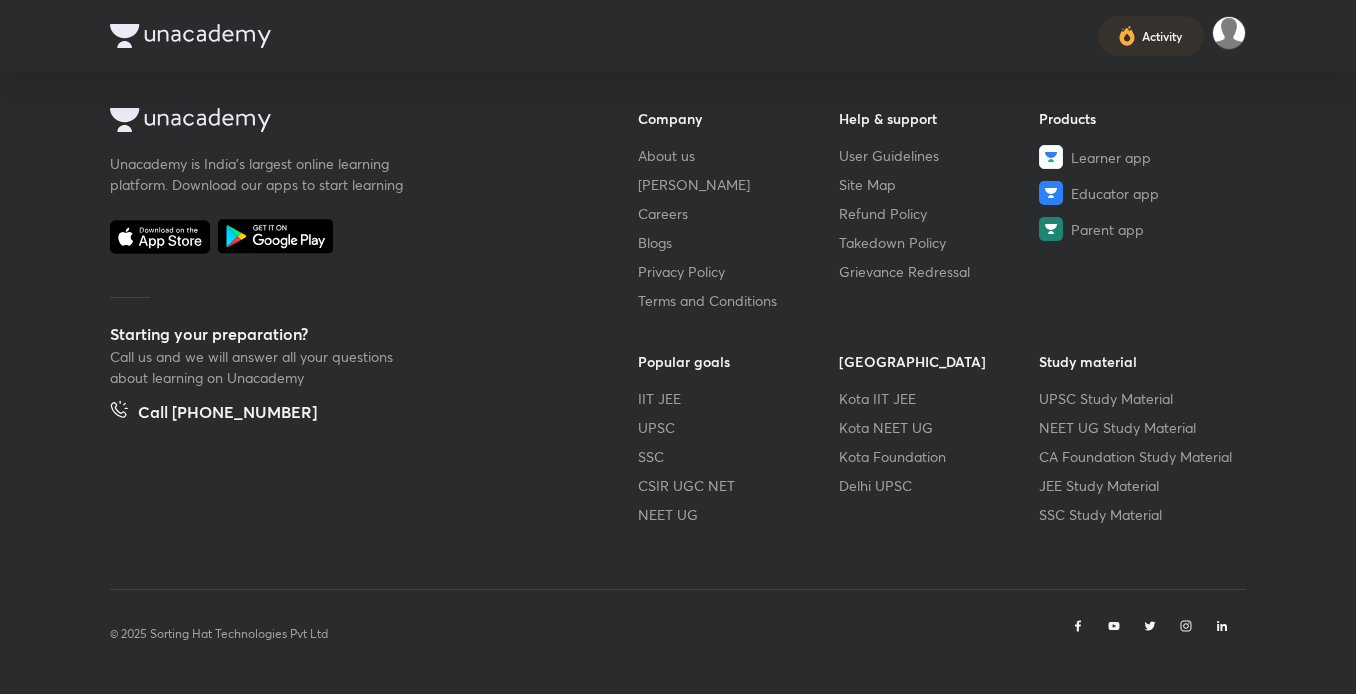 scroll, scrollTop: 0, scrollLeft: 0, axis: both 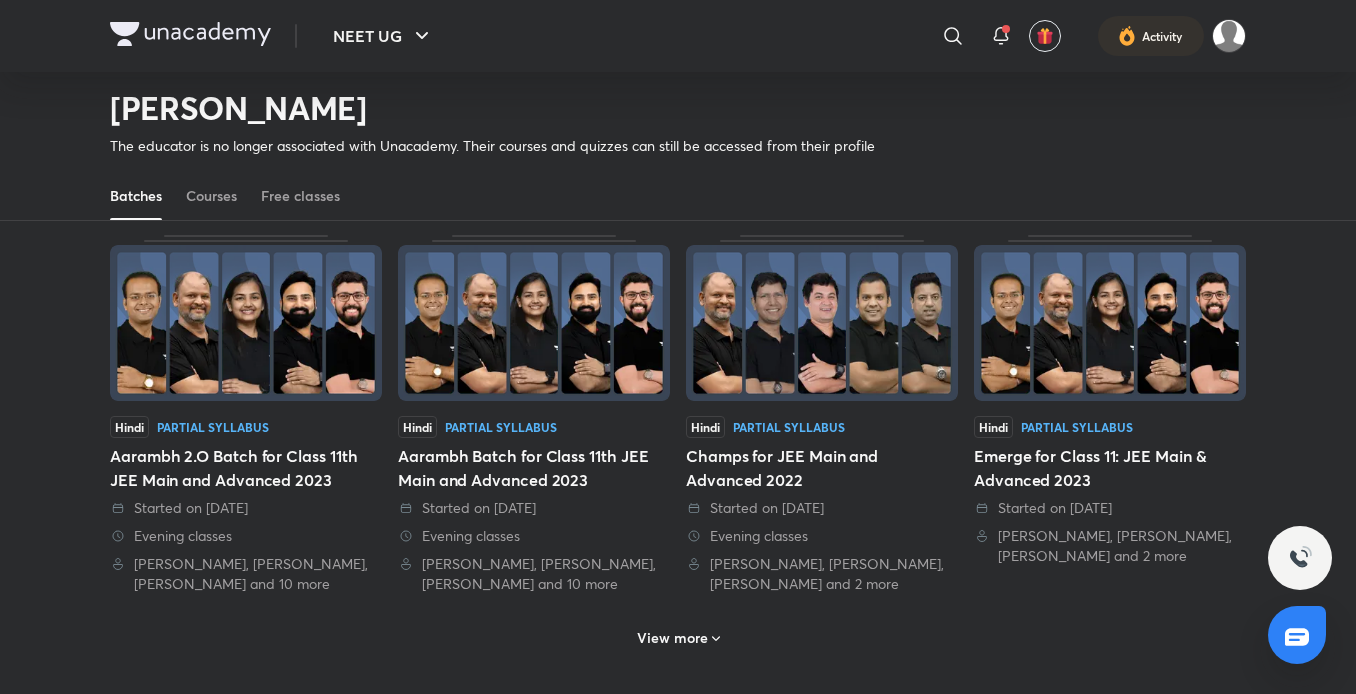 click at bounding box center [190, 34] 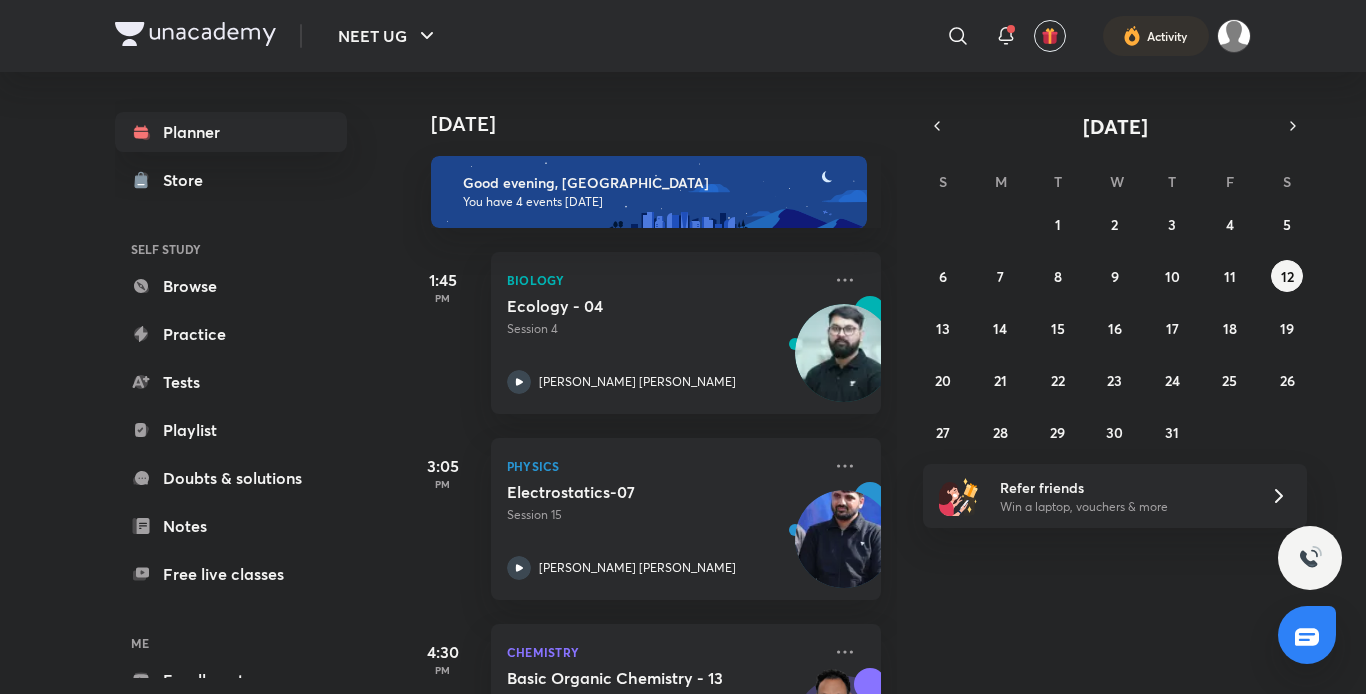 scroll, scrollTop: 0, scrollLeft: 0, axis: both 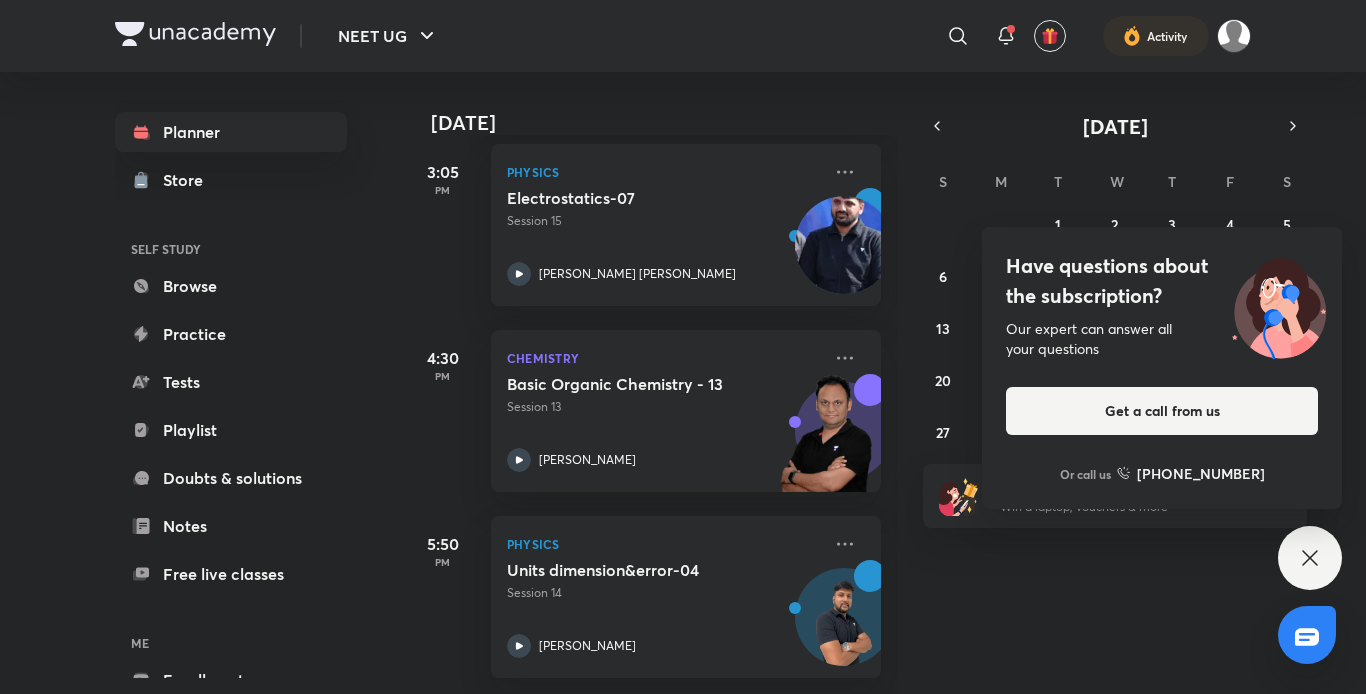 click 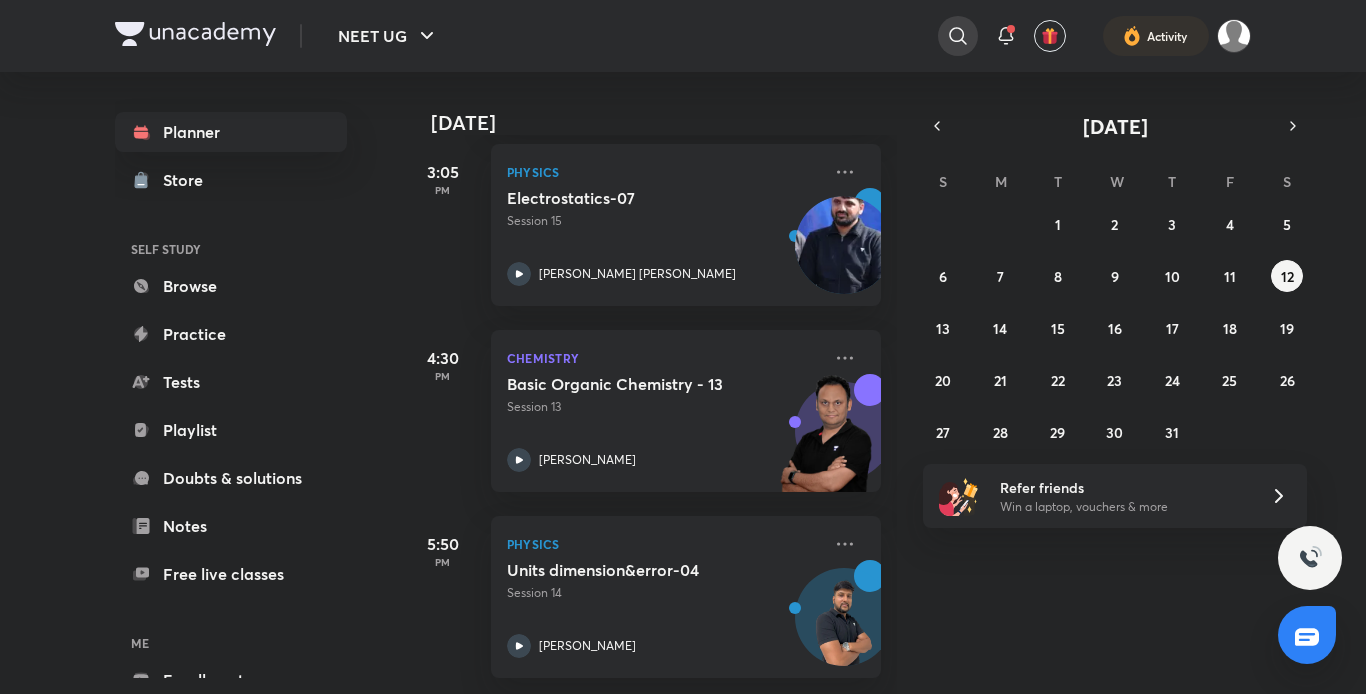 click 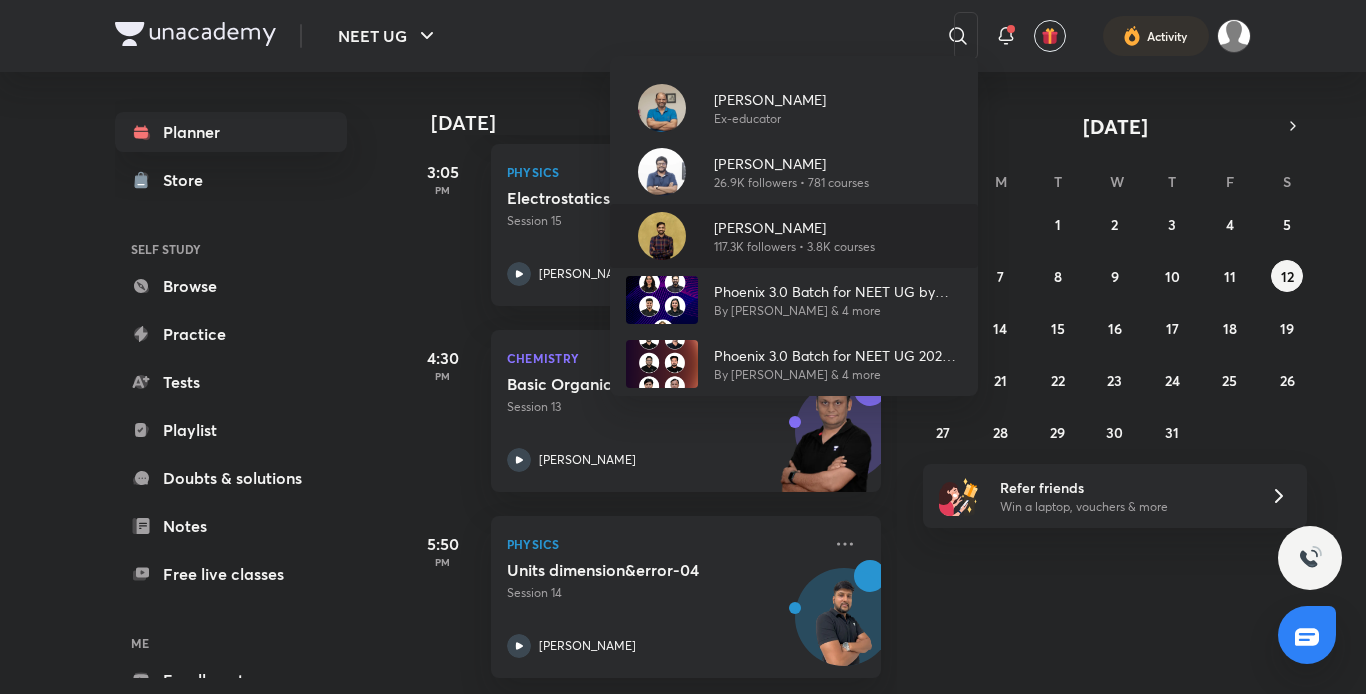 click on "Anmol Sharma" at bounding box center (794, 227) 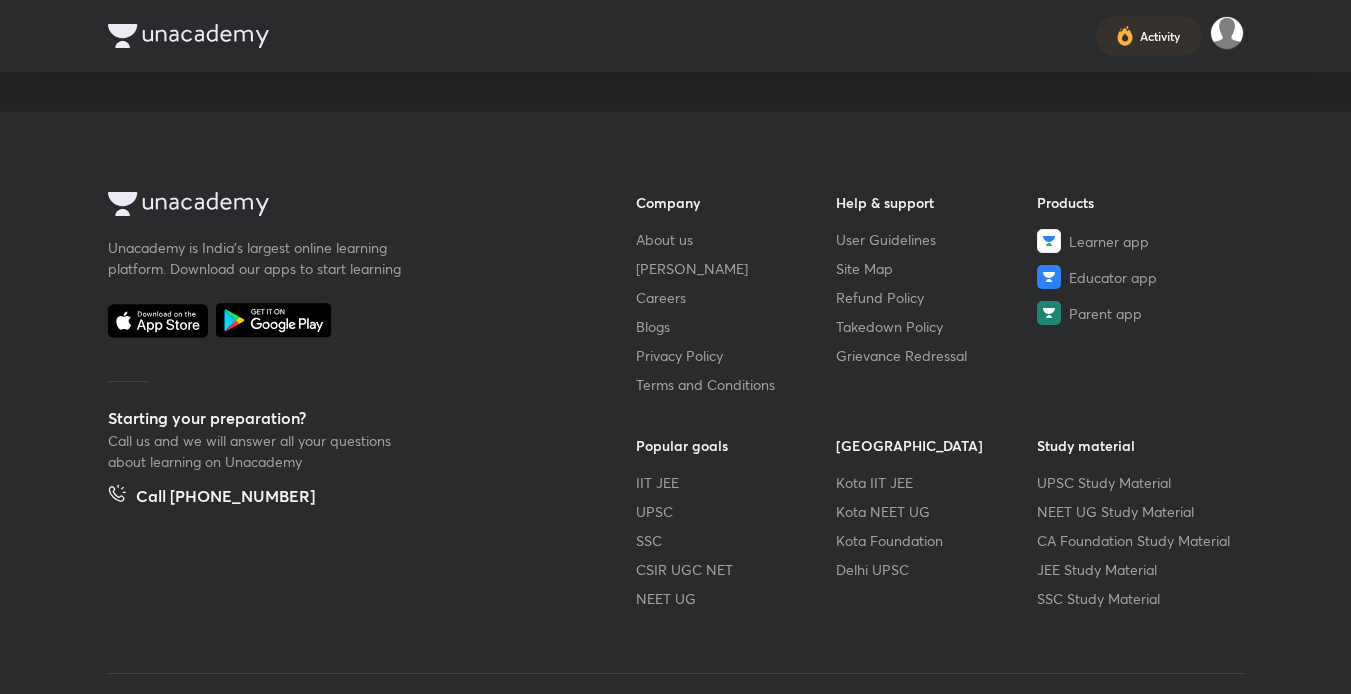 scroll, scrollTop: 0, scrollLeft: 0, axis: both 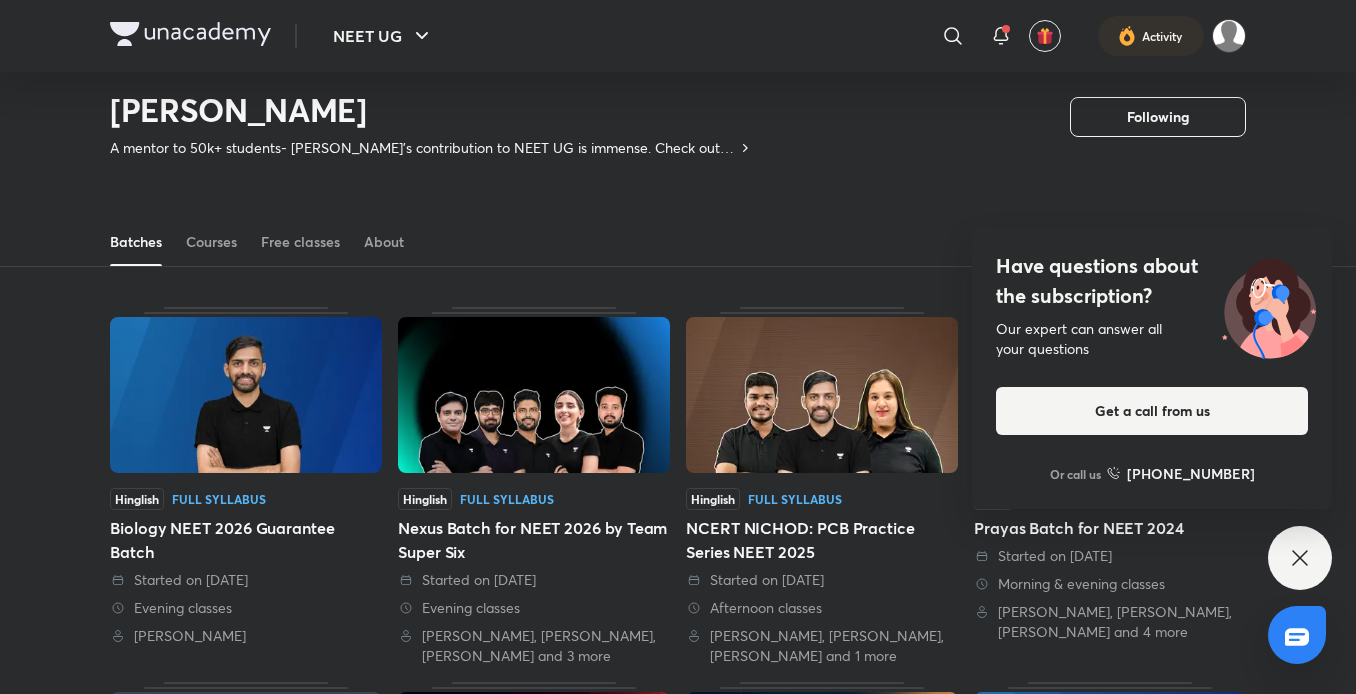 click on "Batches Courses Free classes About" at bounding box center (678, 242) 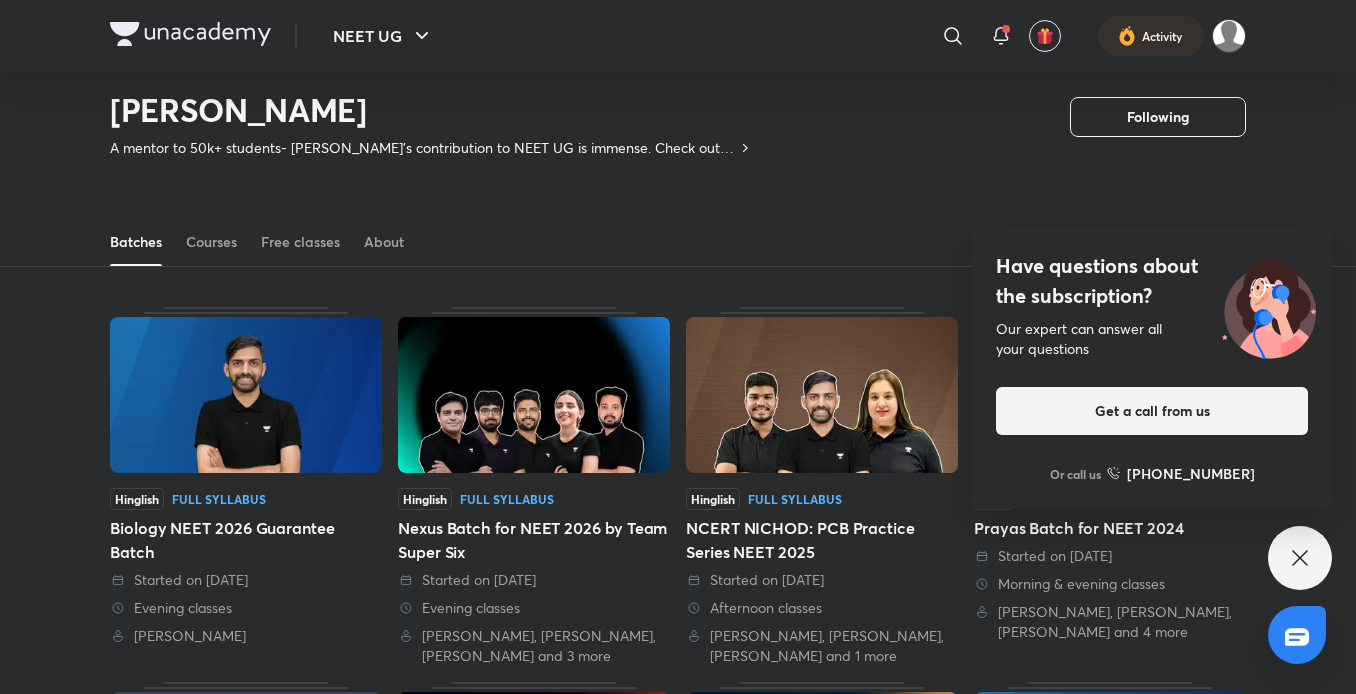 click 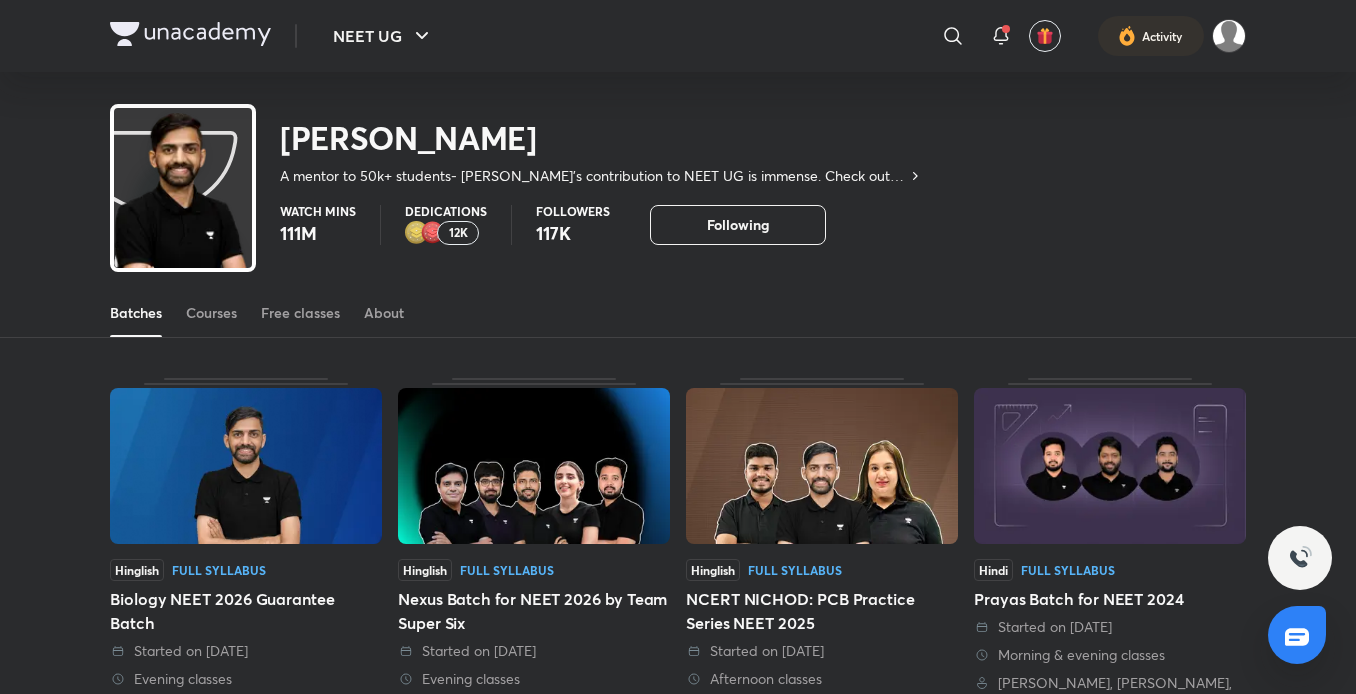 scroll, scrollTop: 0, scrollLeft: 0, axis: both 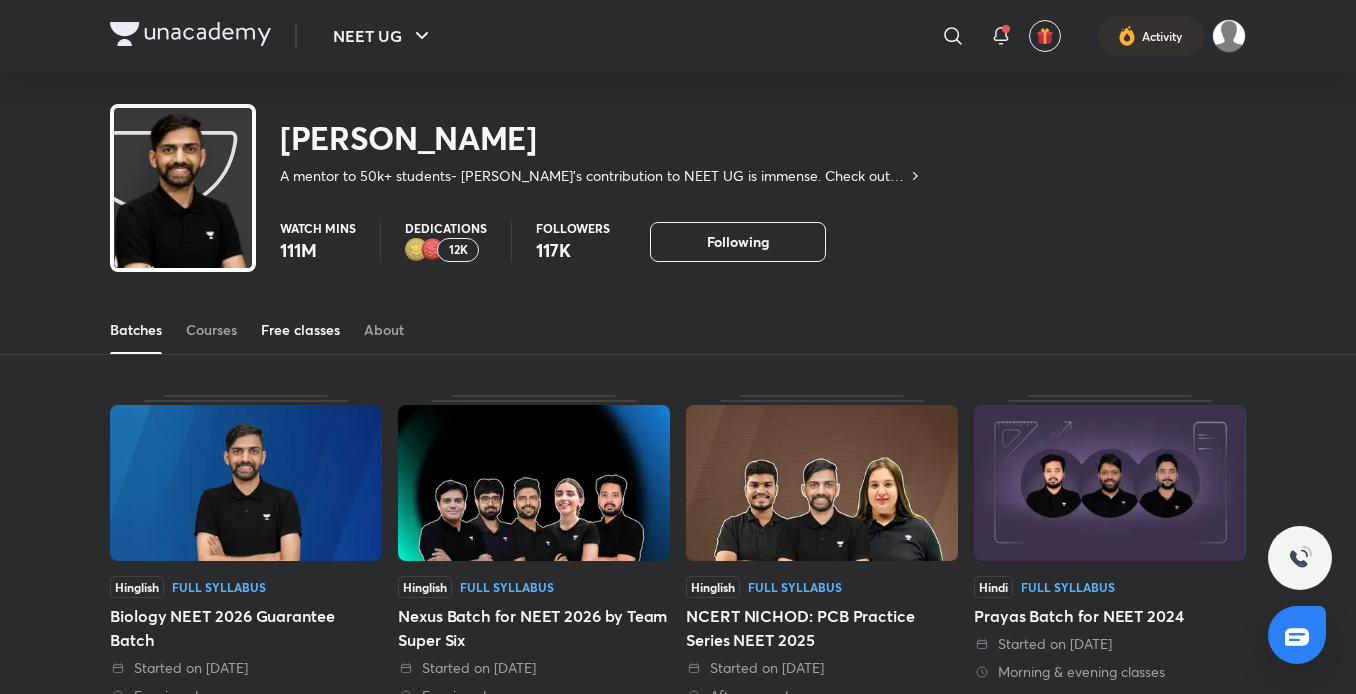 click on "Free classes" at bounding box center (300, 330) 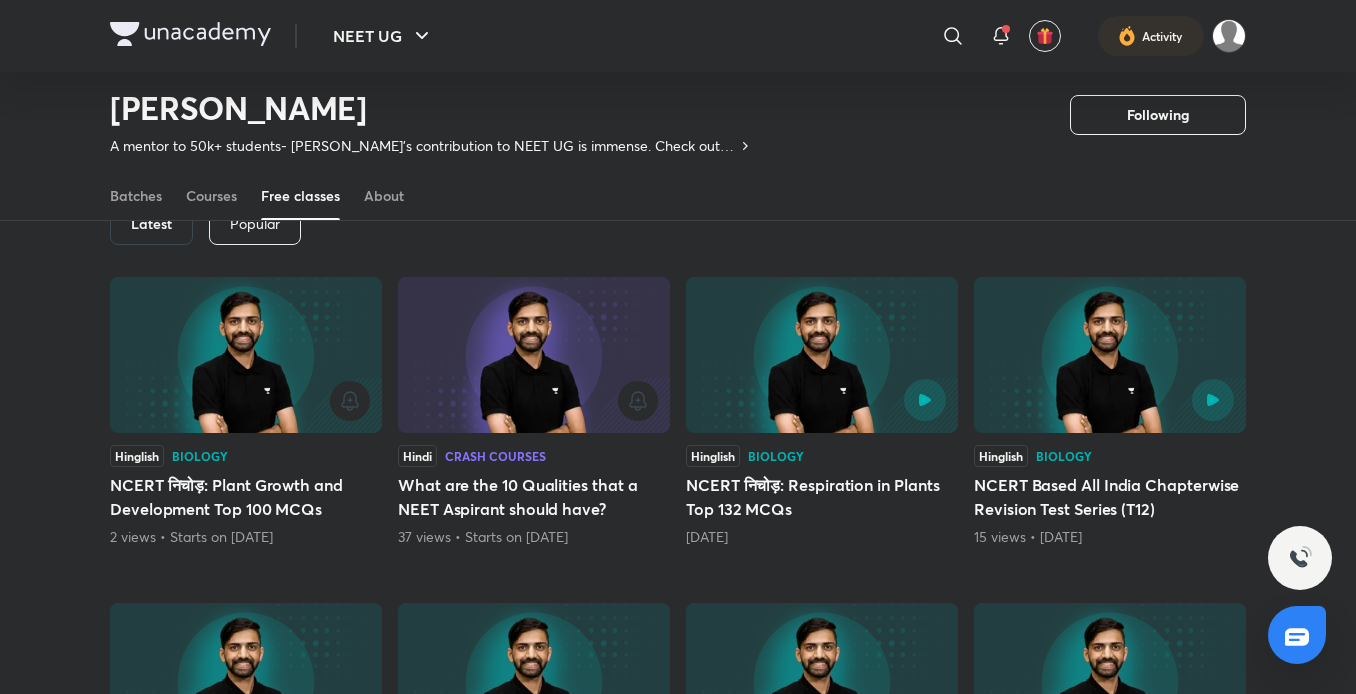 scroll, scrollTop: 119, scrollLeft: 0, axis: vertical 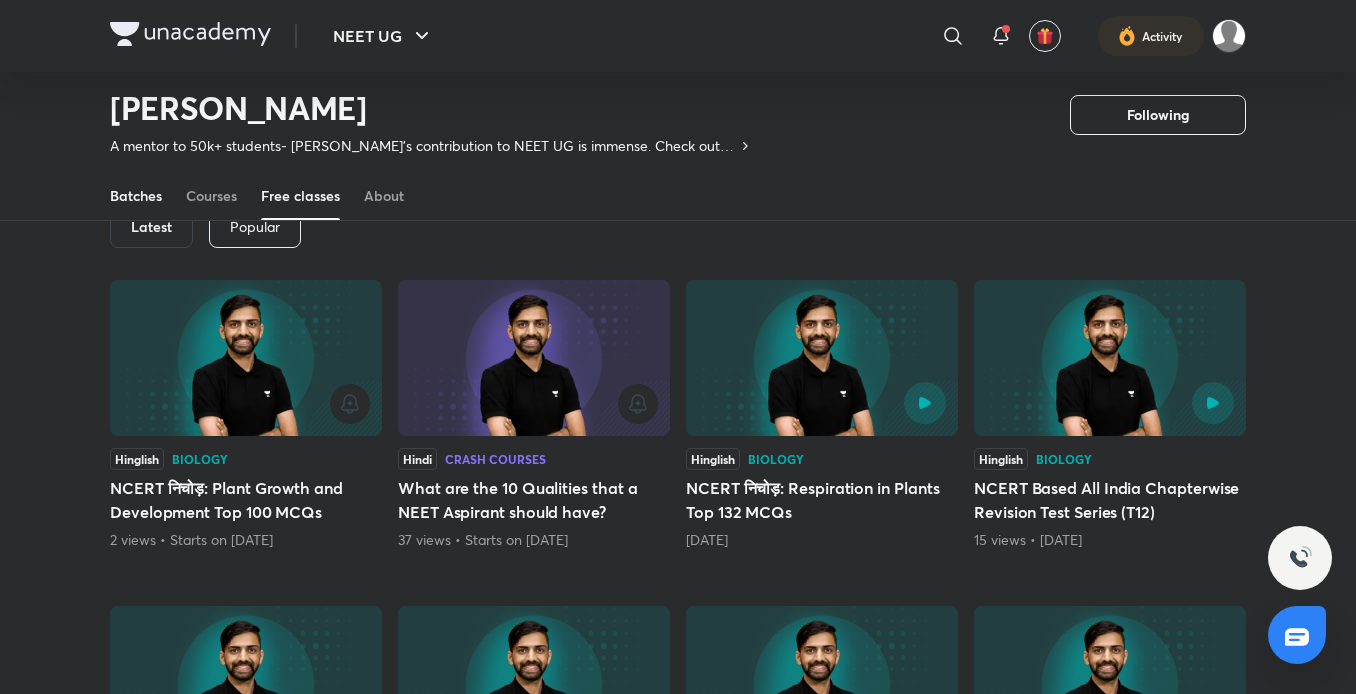 click on "Batches" at bounding box center [136, 196] 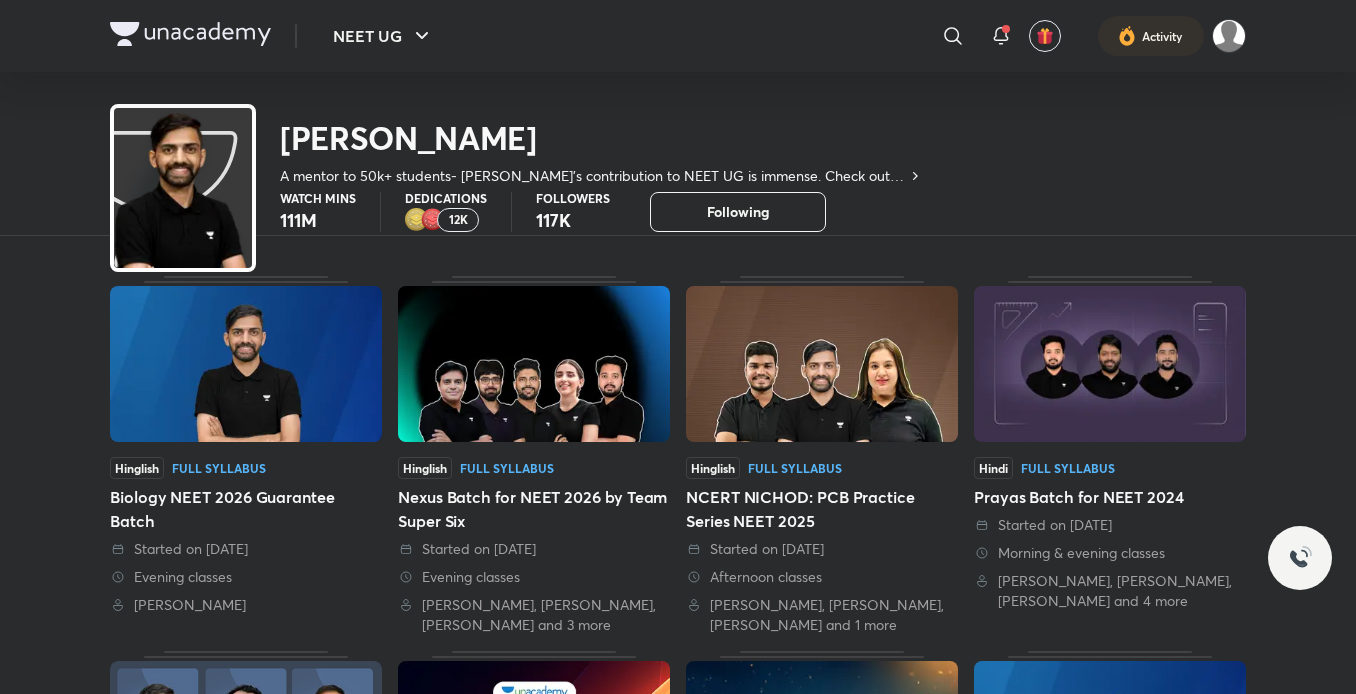 scroll, scrollTop: 0, scrollLeft: 0, axis: both 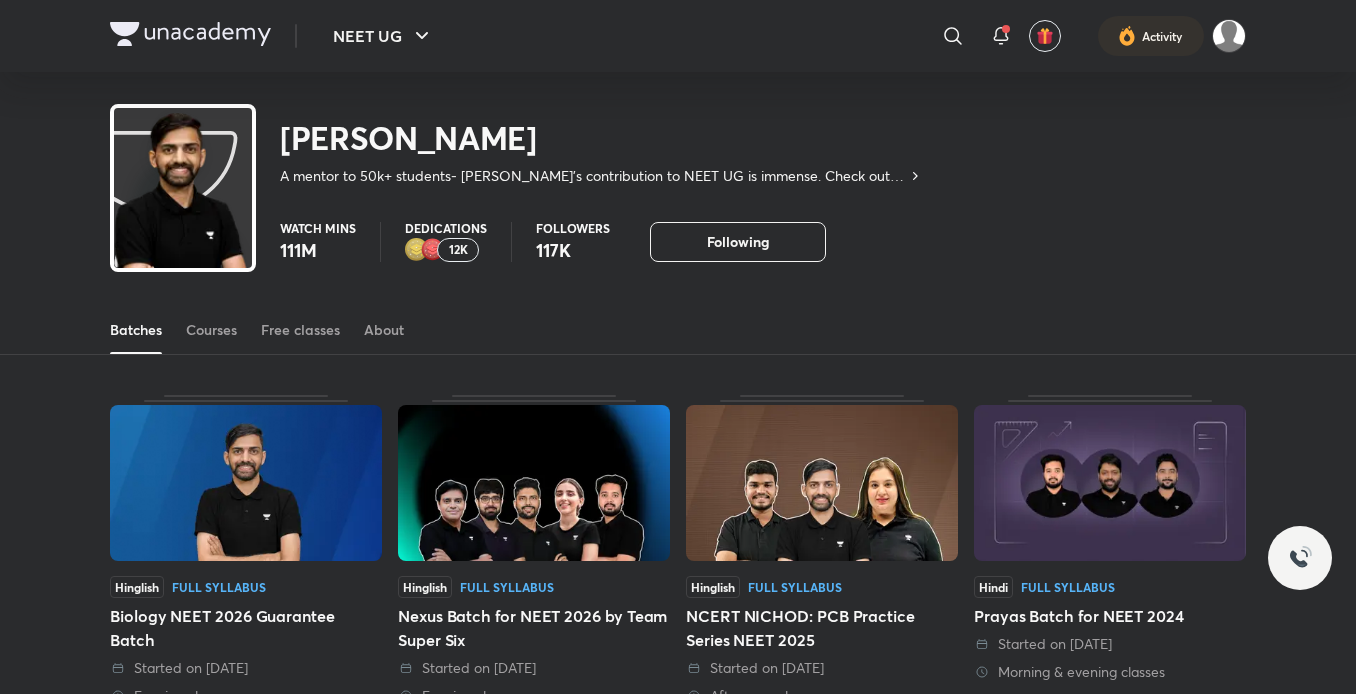 click at bounding box center (246, 483) 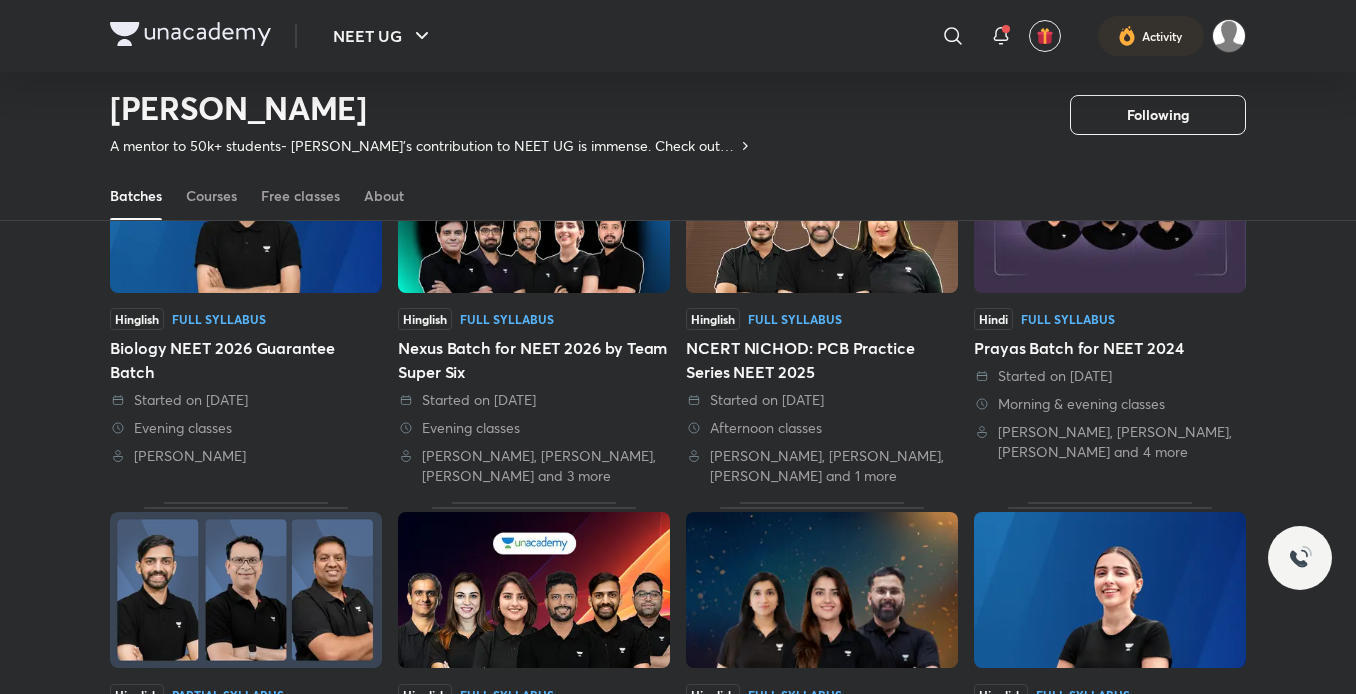 scroll, scrollTop: 209, scrollLeft: 0, axis: vertical 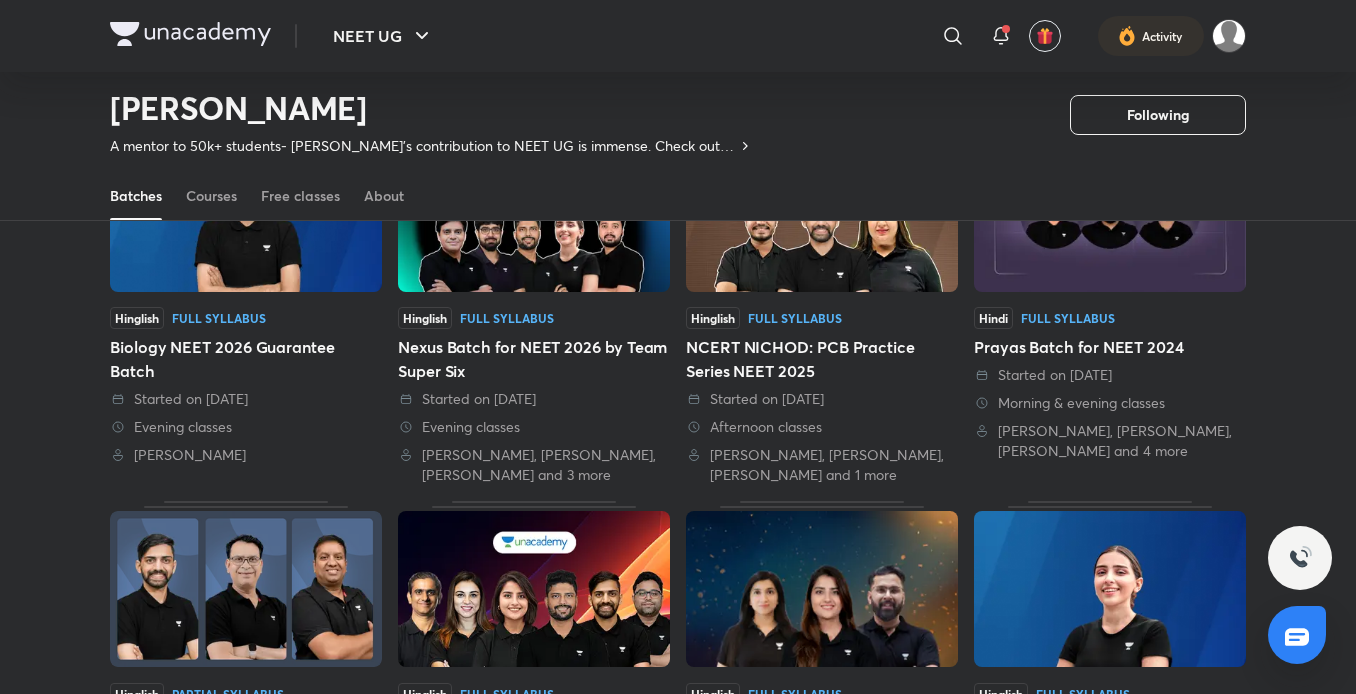 click on "Biology NEET 2026 Guarantee Batch" at bounding box center [246, 359] 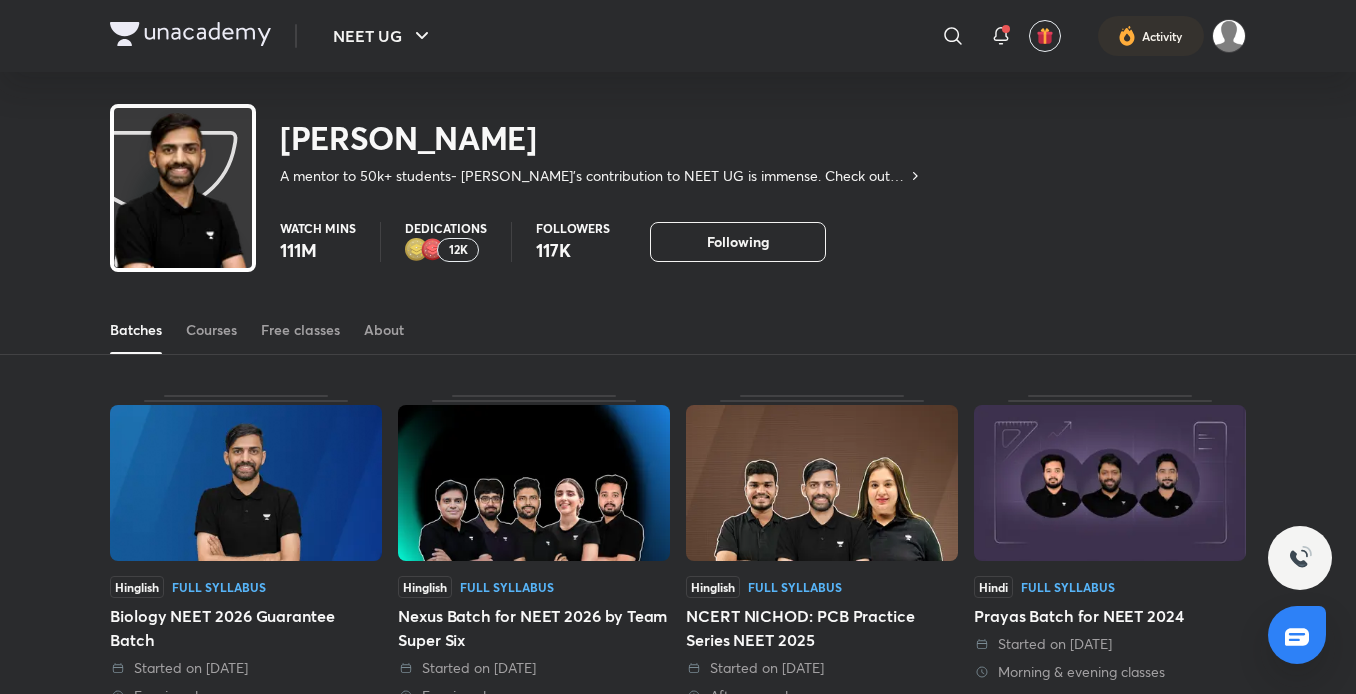 click at bounding box center [246, 483] 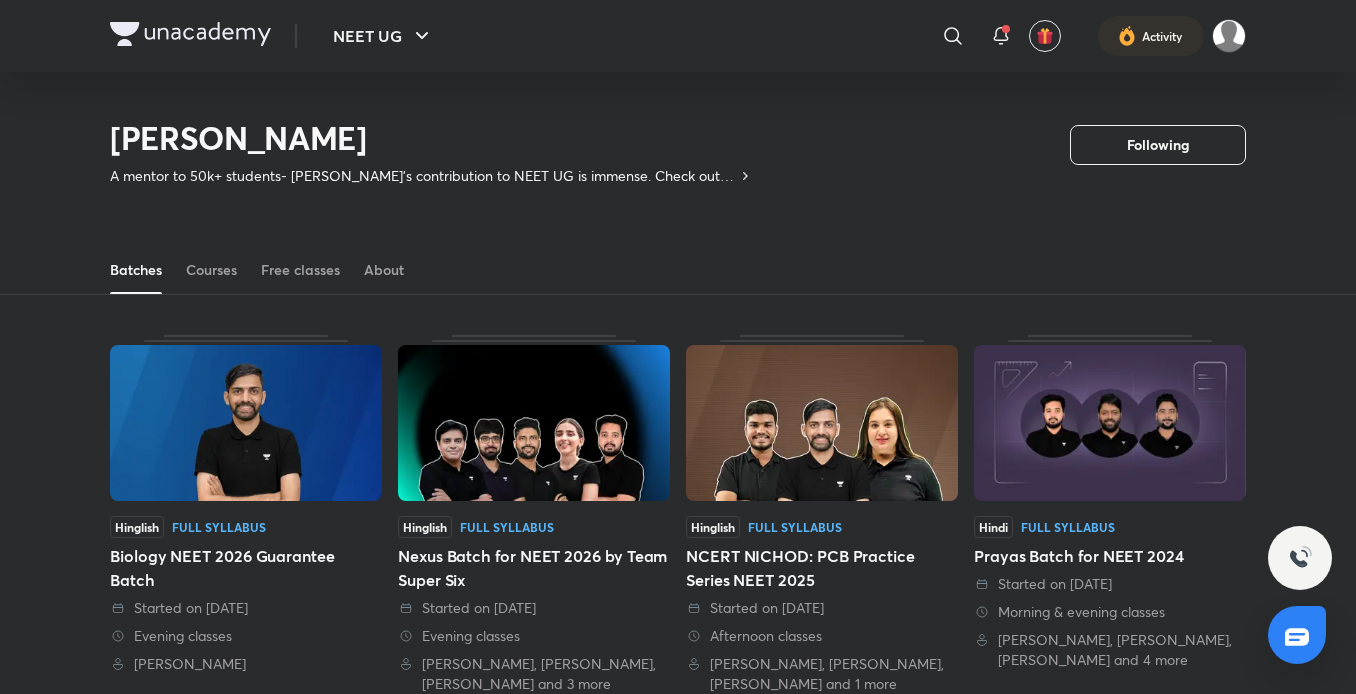 scroll, scrollTop: 153, scrollLeft: 0, axis: vertical 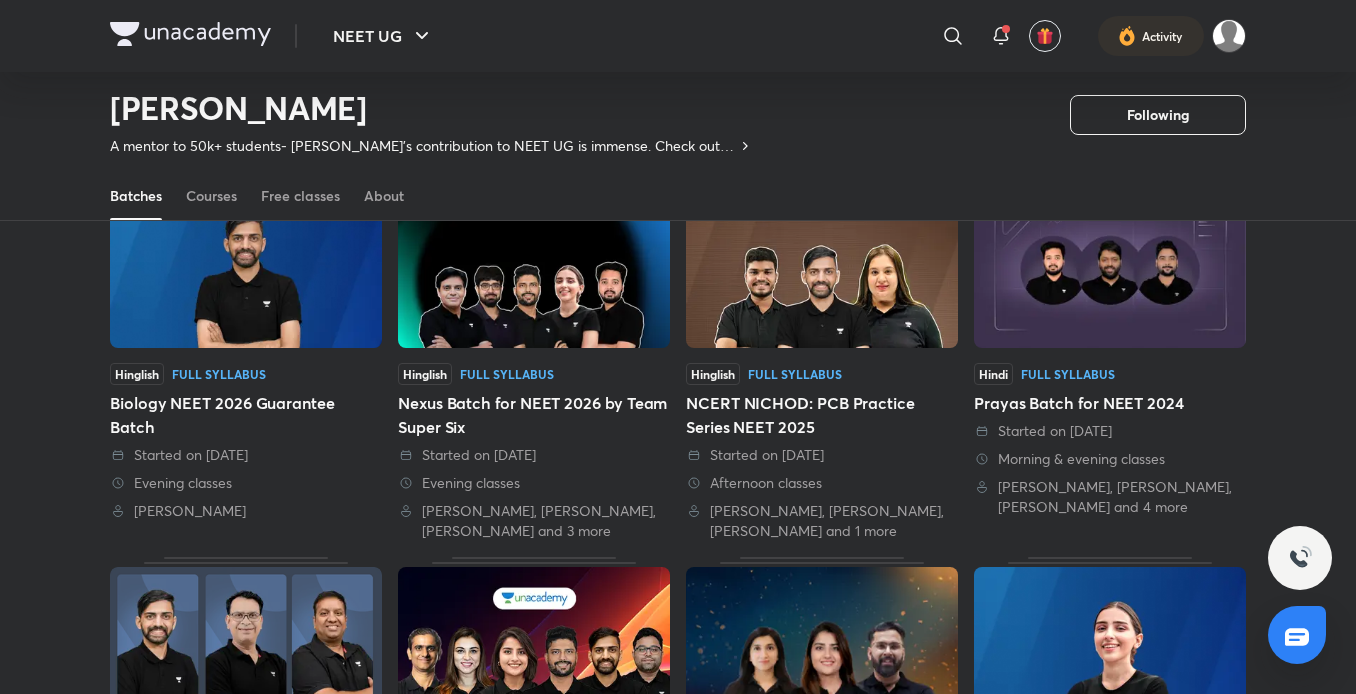 click on "Anmol Sharma" at bounding box center [246, 511] 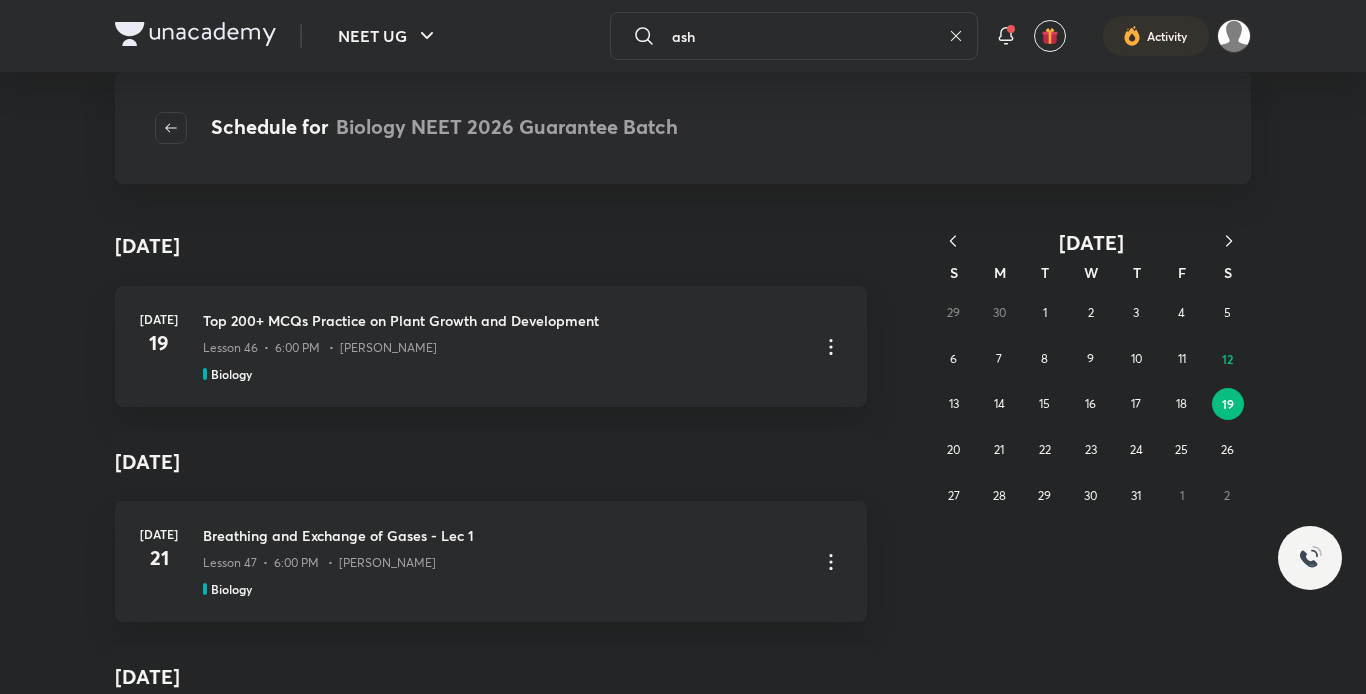 scroll, scrollTop: 0, scrollLeft: 0, axis: both 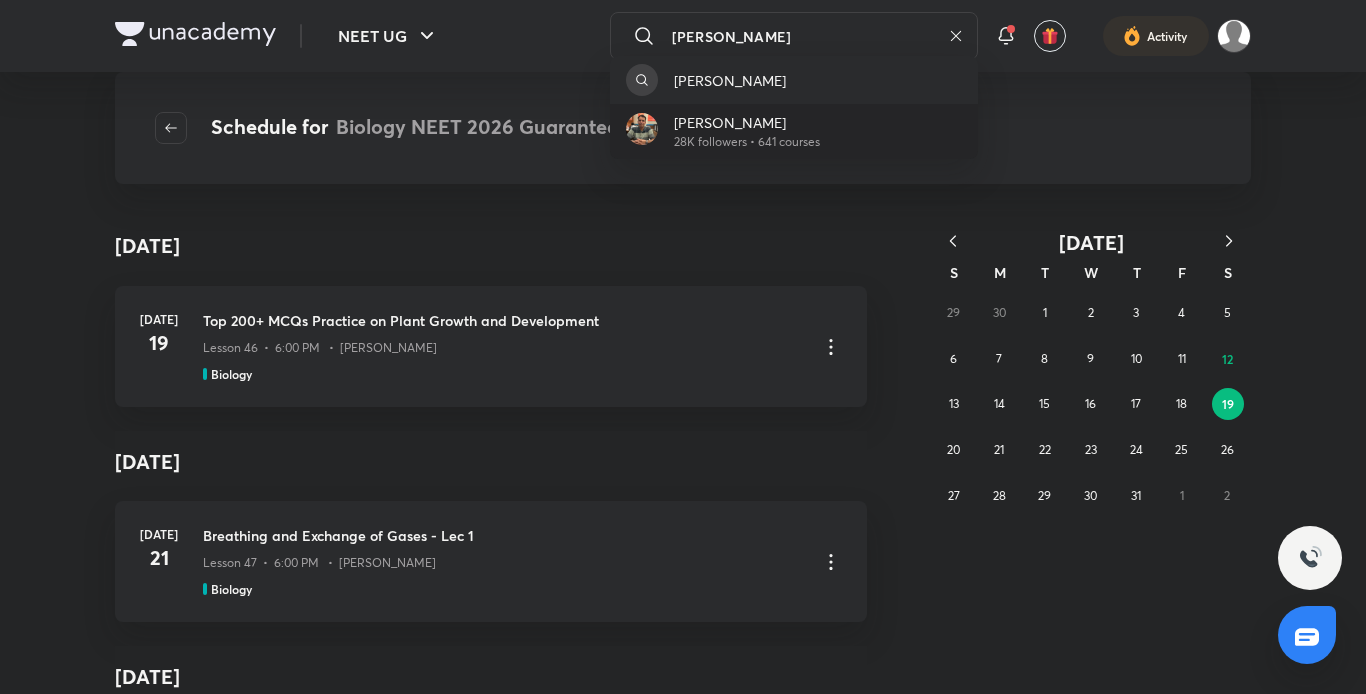 type on "[PERSON_NAME]" 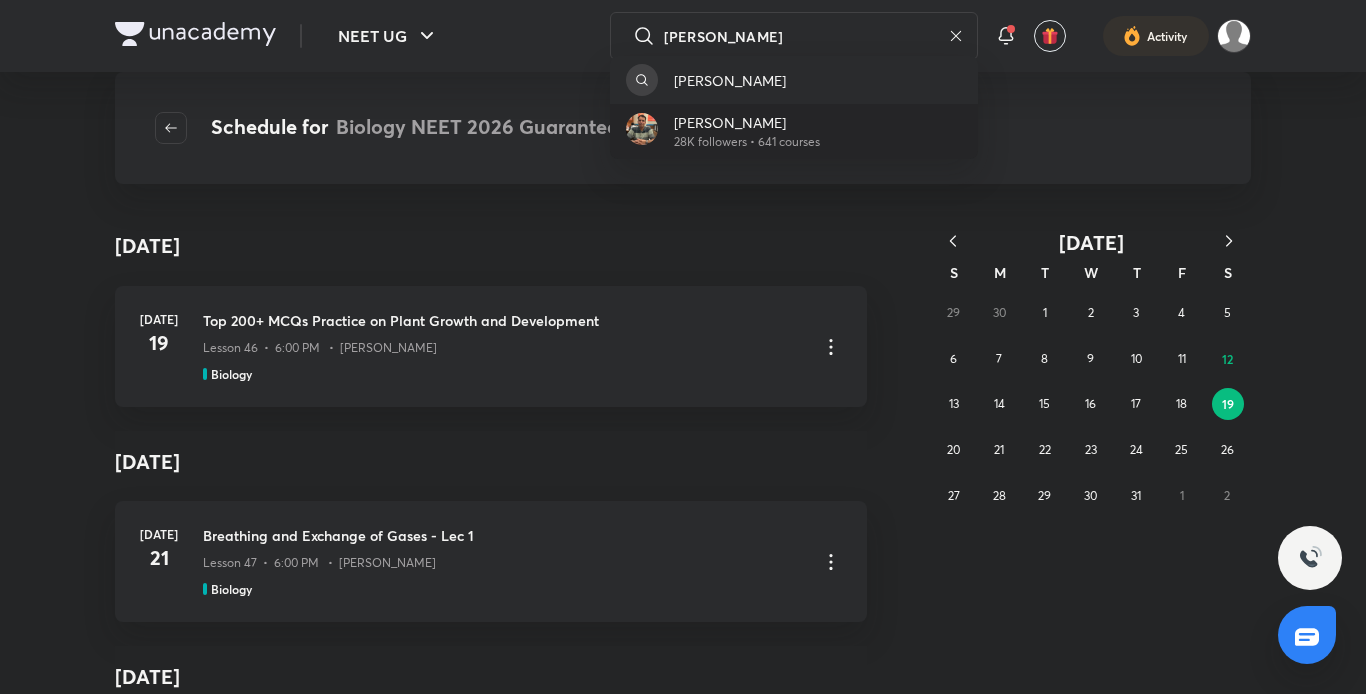 click on "[PERSON_NAME] 28K followers • 641 courses" at bounding box center (794, 131) 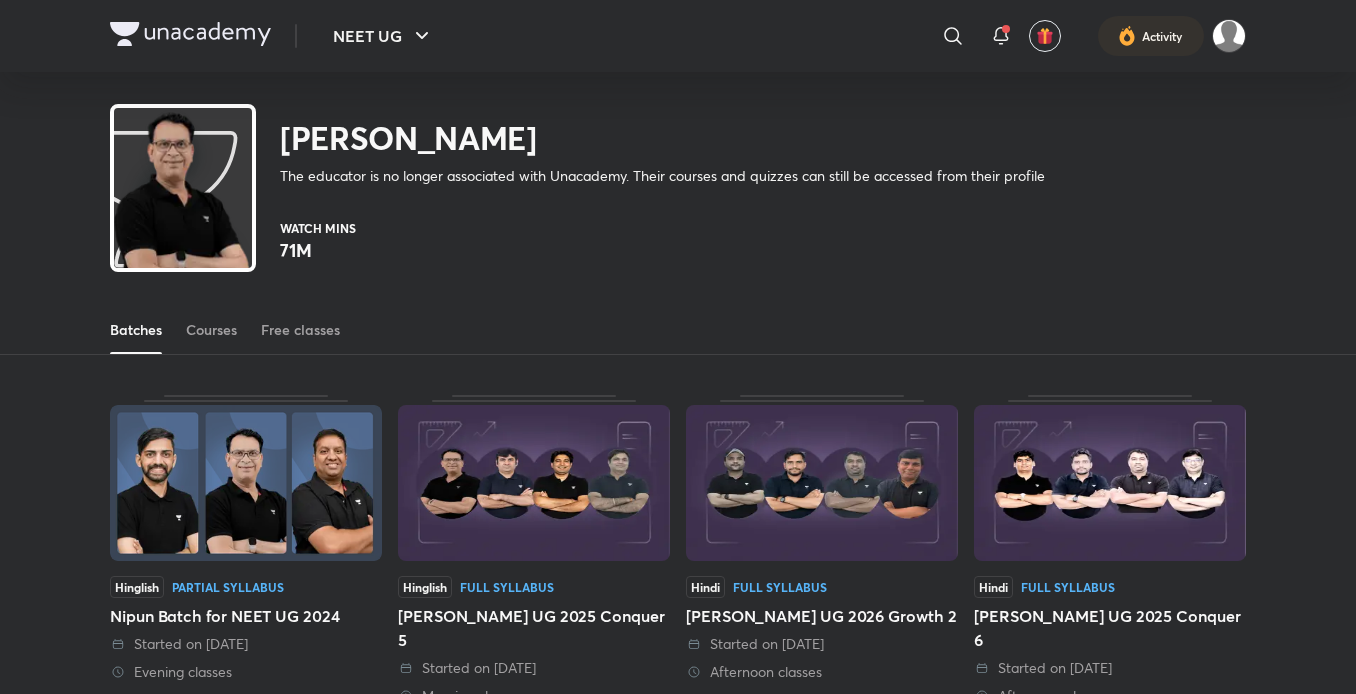 scroll, scrollTop: 0, scrollLeft: 0, axis: both 